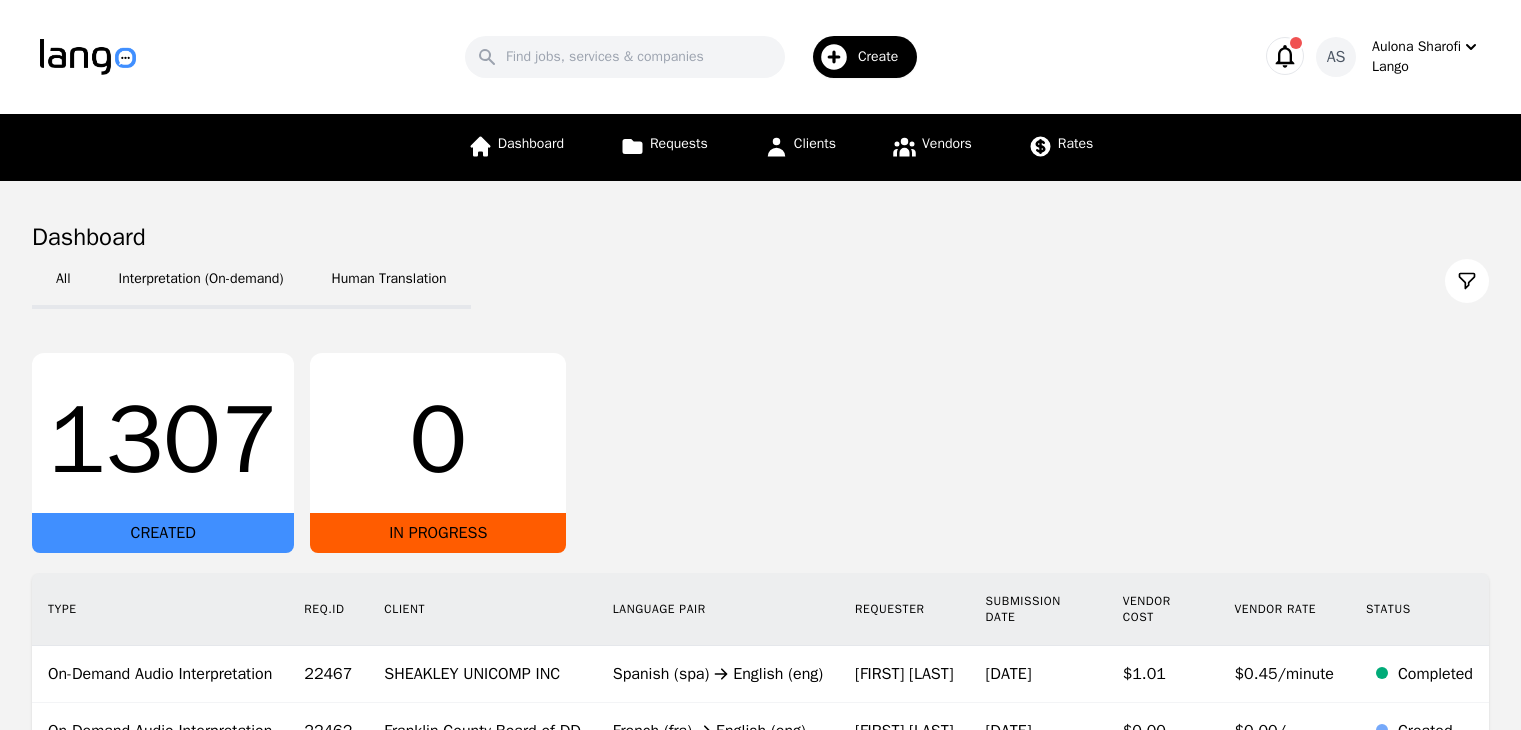 scroll, scrollTop: 0, scrollLeft: 0, axis: both 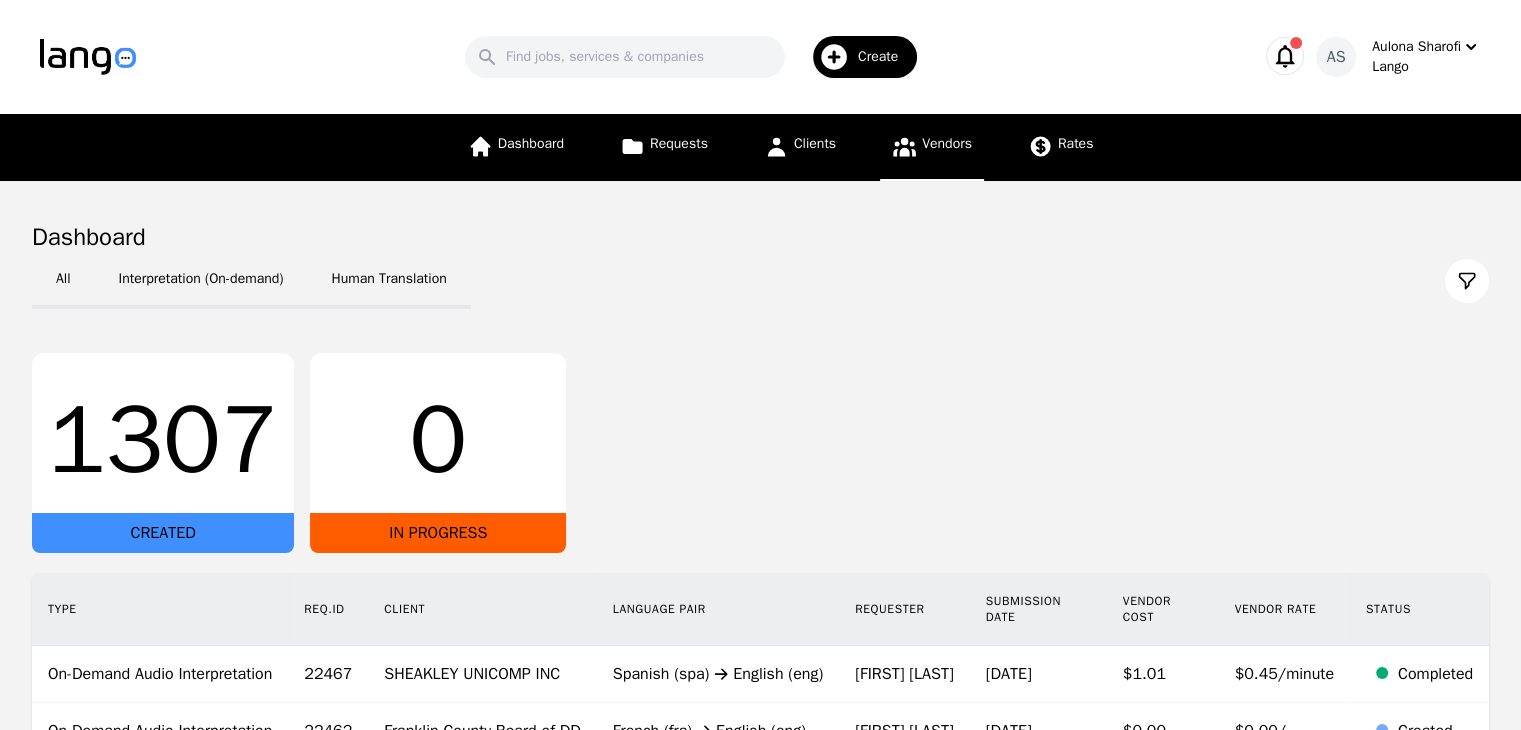 click on "Vendors" at bounding box center (932, 147) 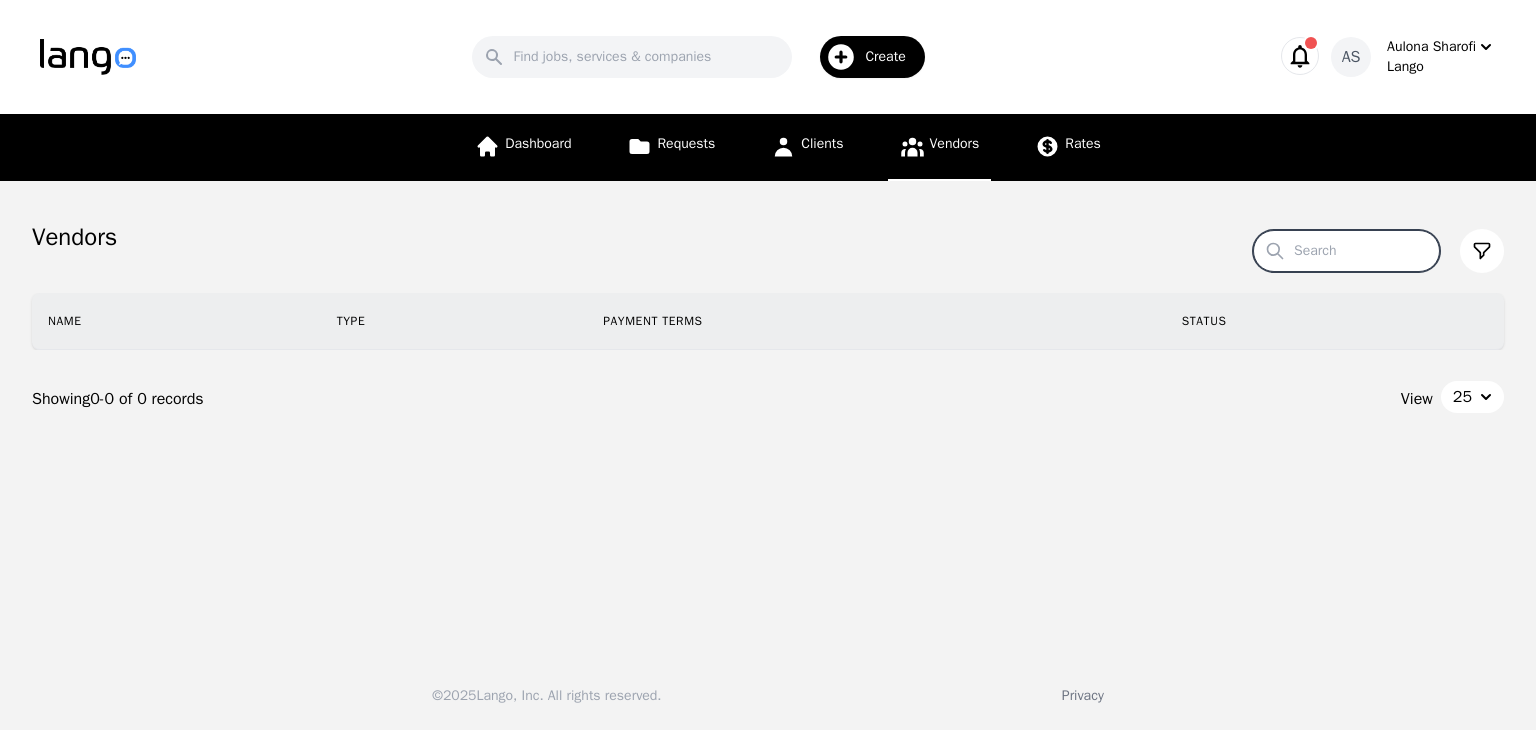 click on "Search" at bounding box center (1346, 251) 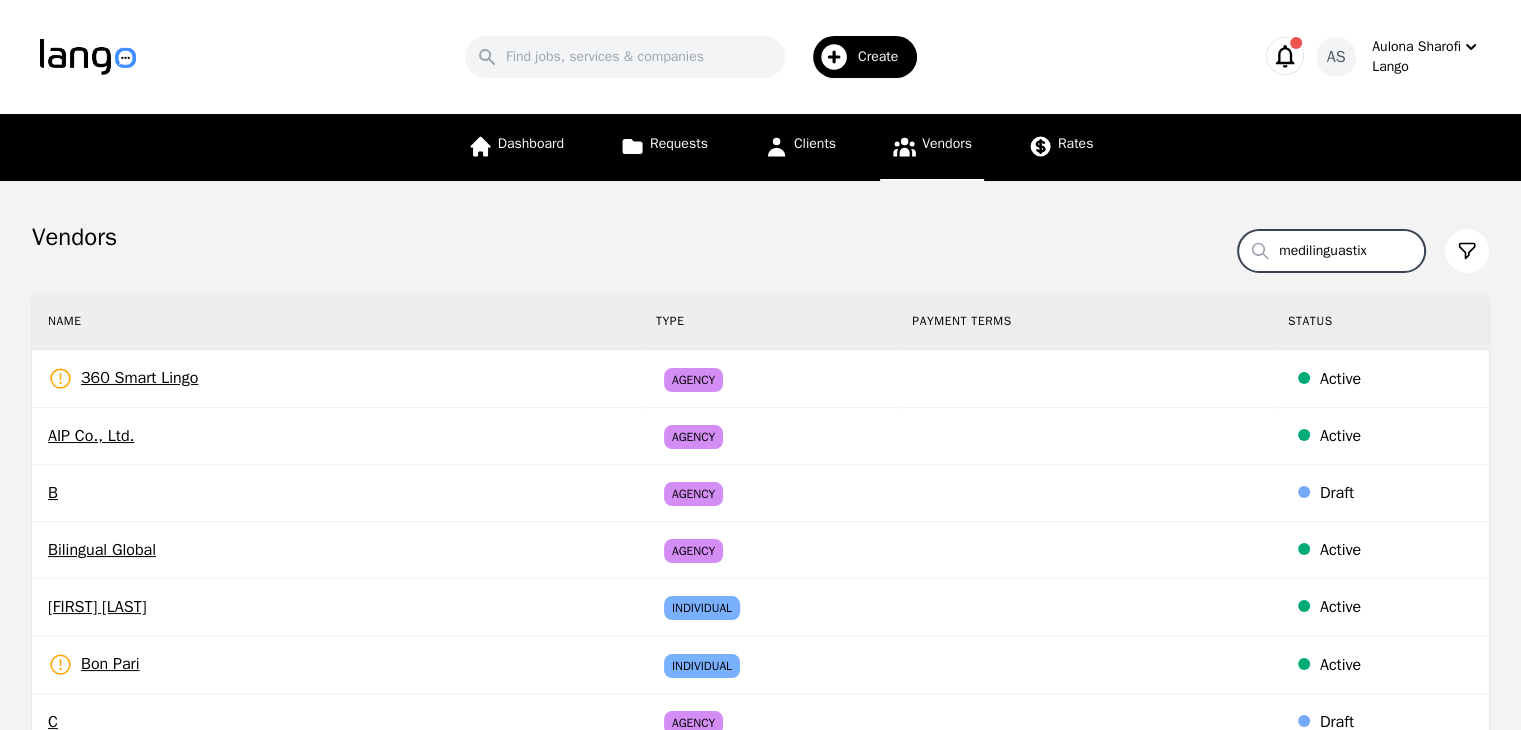 type on "medilinguastix" 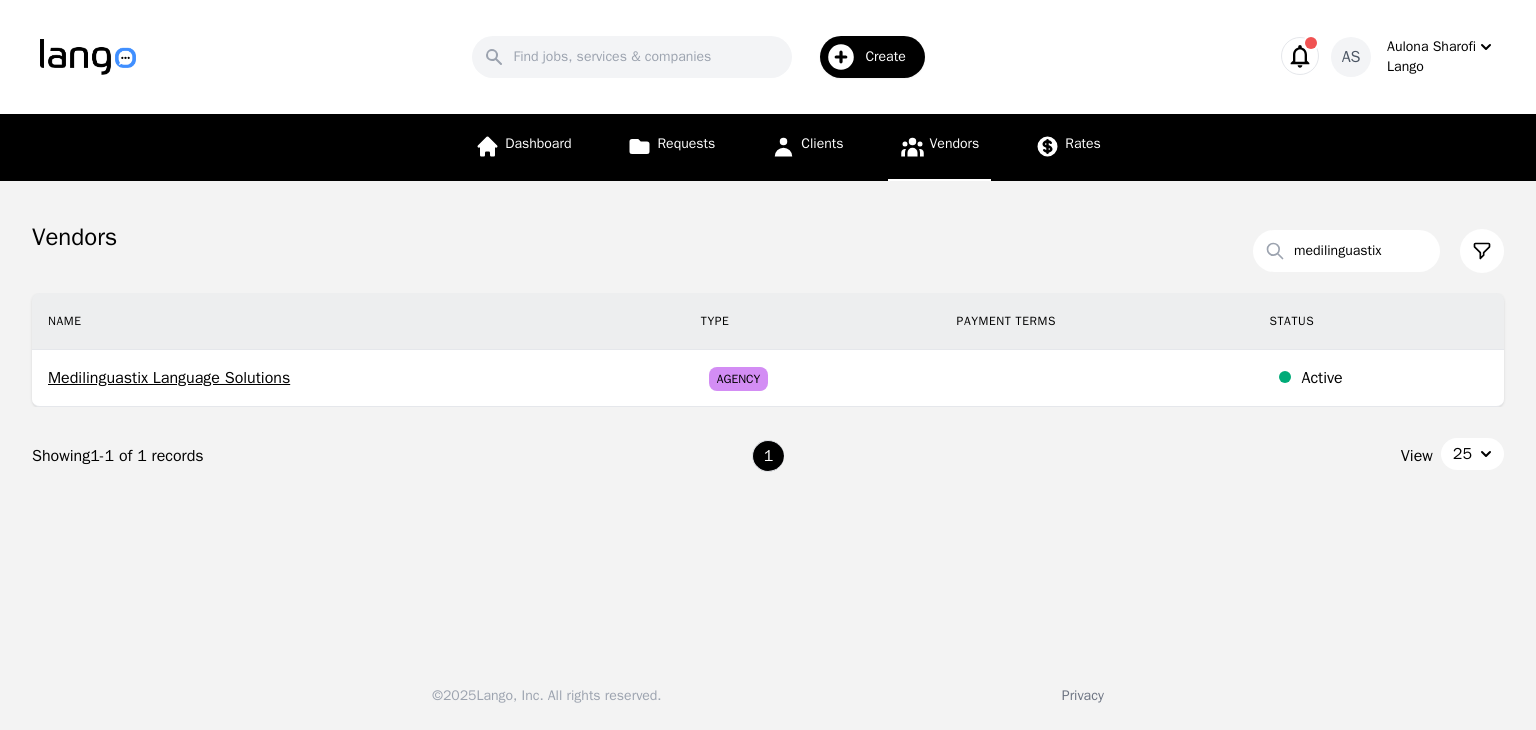 click on "Medilinguastix Language Solutions" at bounding box center [358, 378] 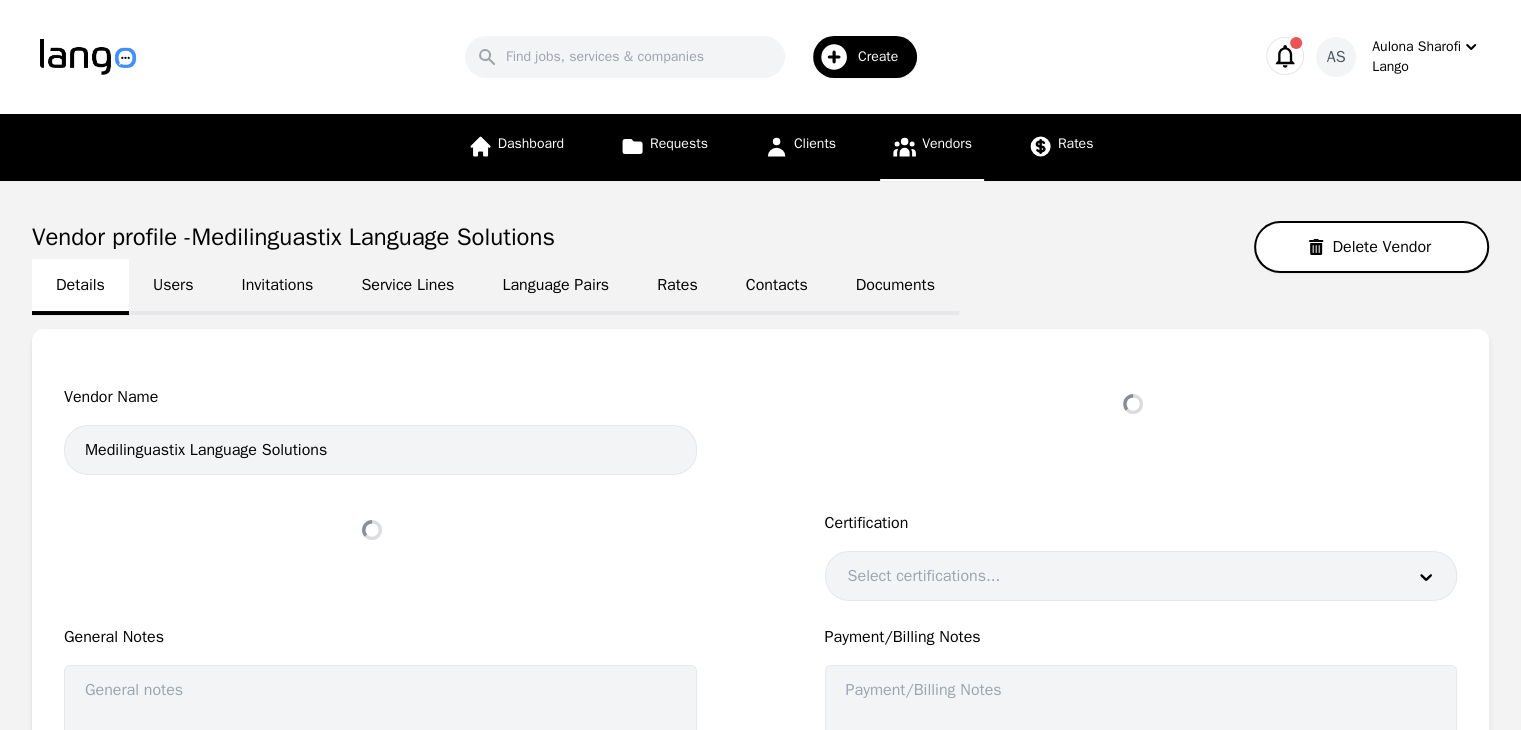 select on "active" 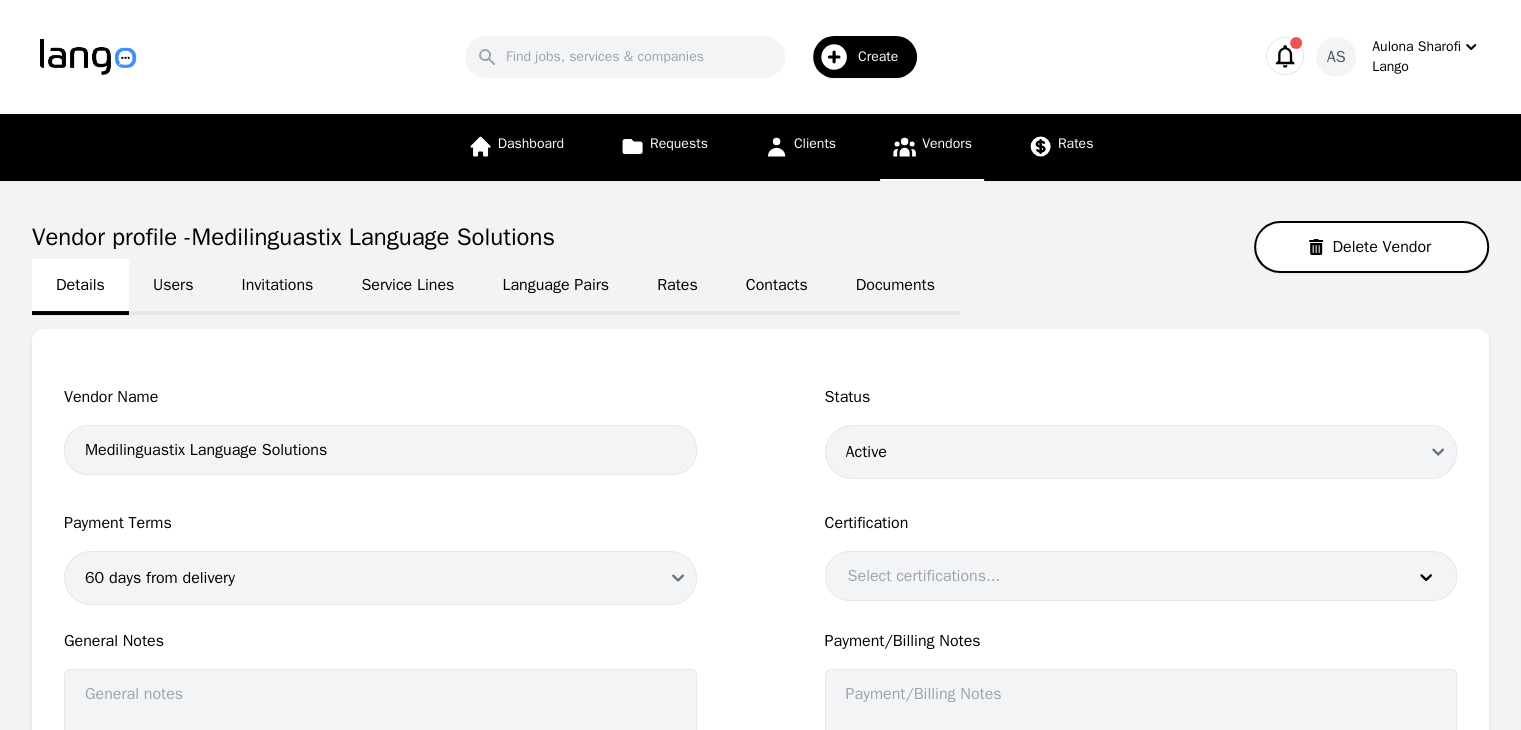 click on "Users" at bounding box center (173, 287) 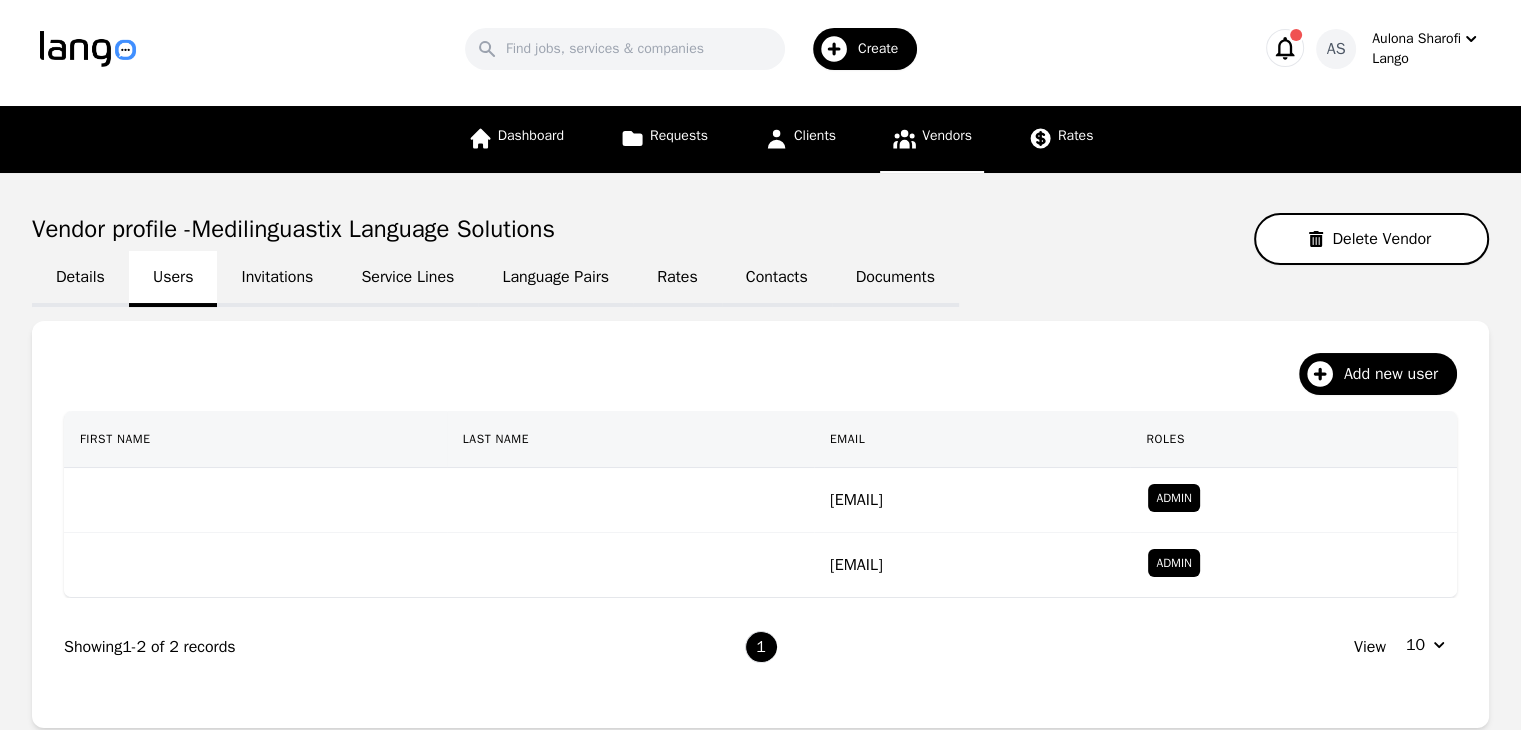 scroll, scrollTop: 0, scrollLeft: 0, axis: both 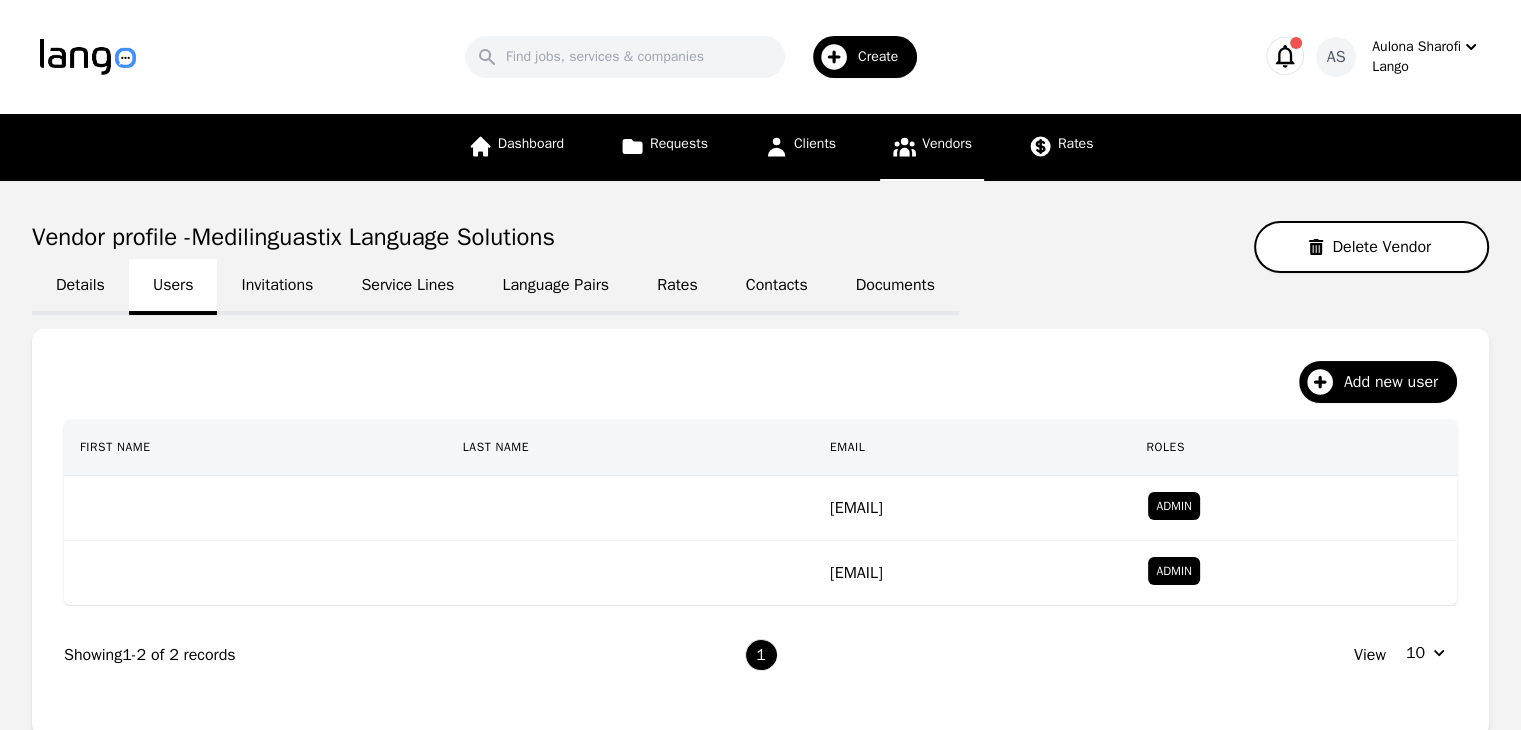 click on "Invitations" at bounding box center (277, 287) 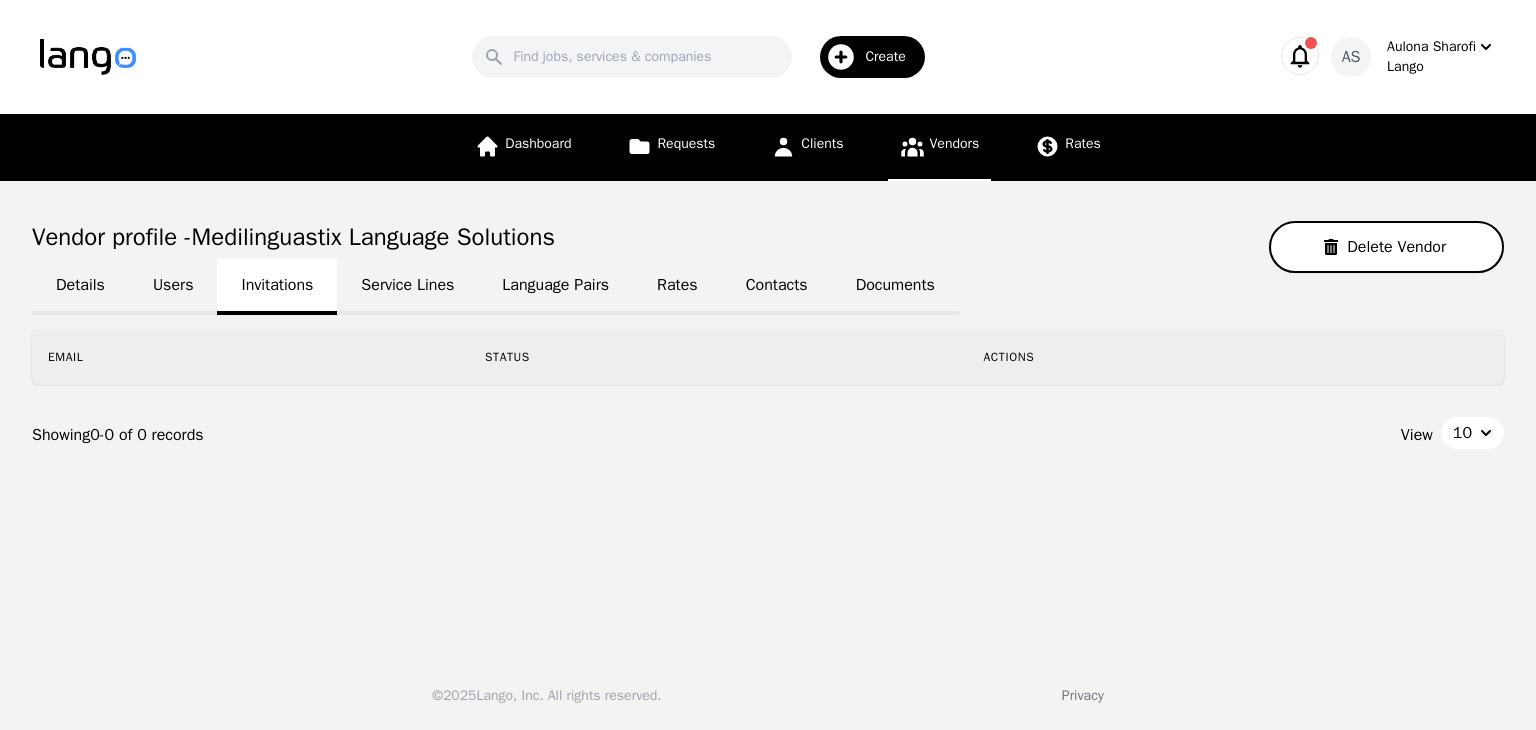 click on "Service Lines" at bounding box center [407, 287] 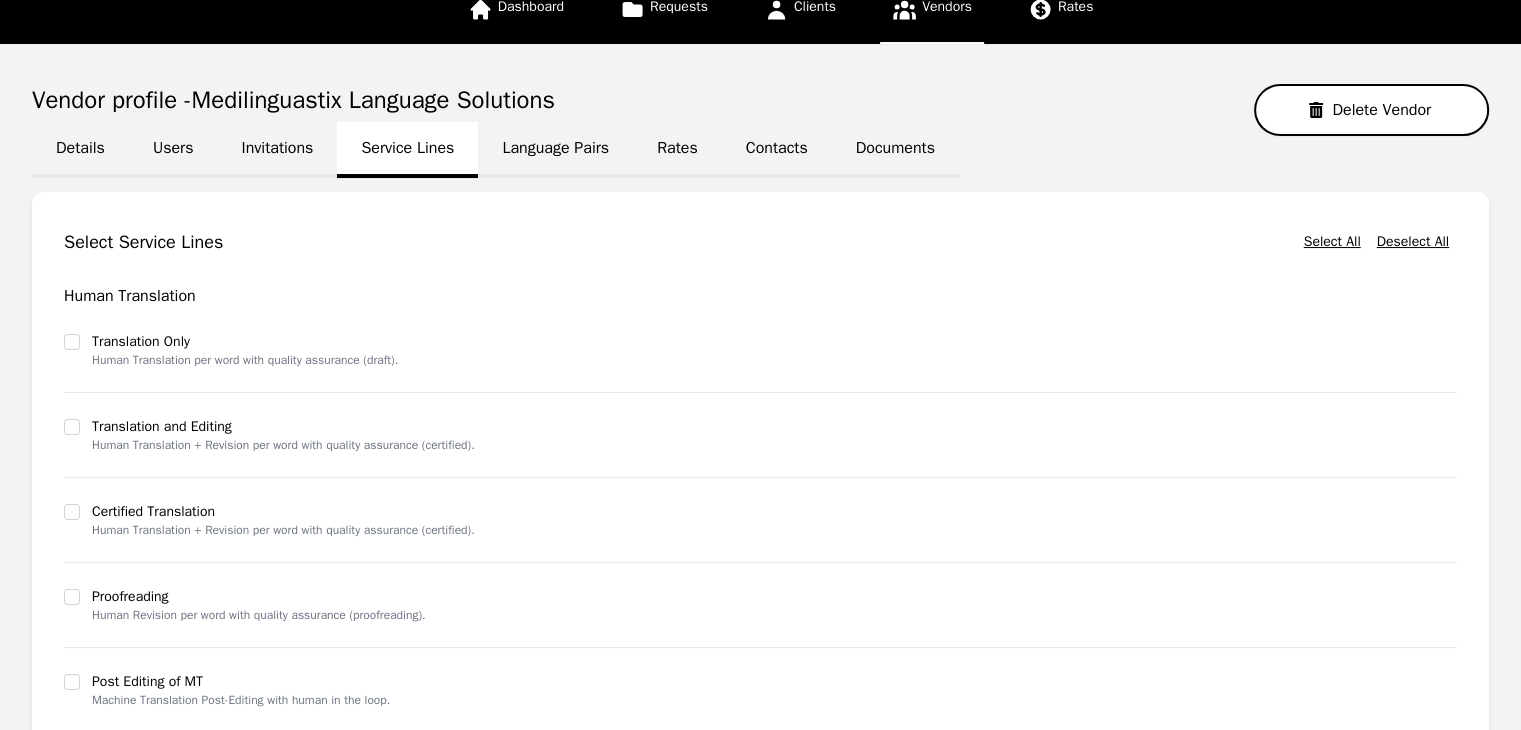 scroll, scrollTop: 0, scrollLeft: 0, axis: both 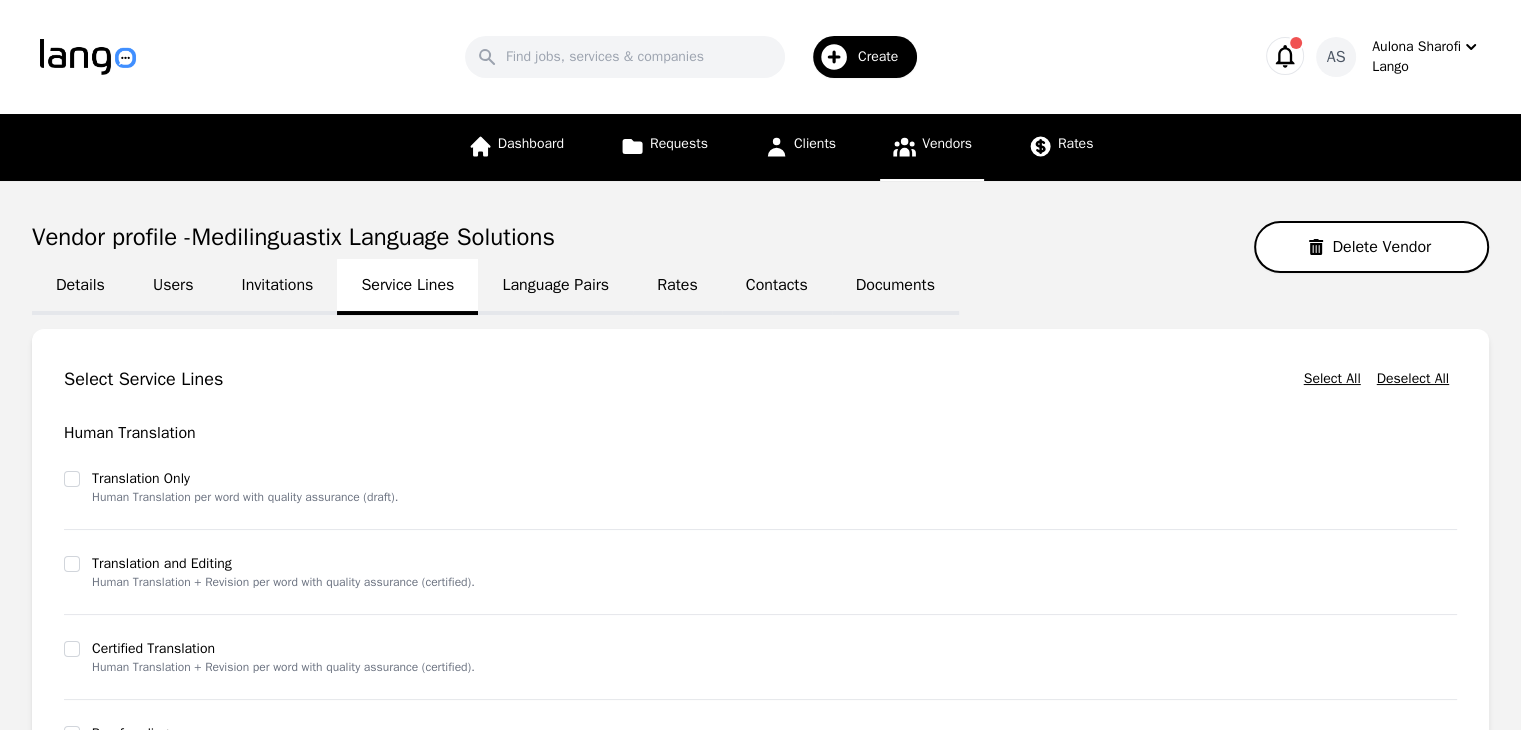 click on "Language Pairs" at bounding box center (555, 287) 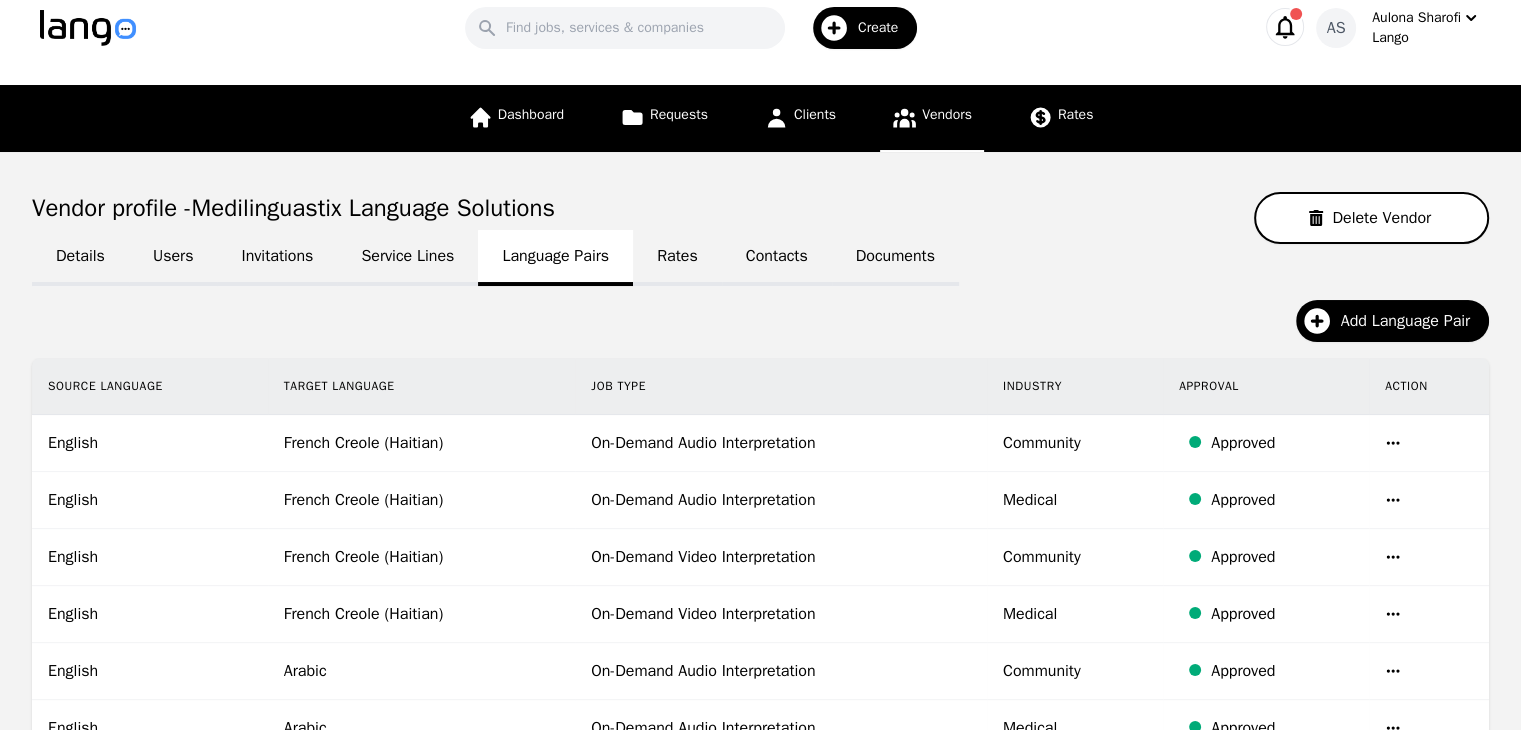 scroll, scrollTop: 0, scrollLeft: 0, axis: both 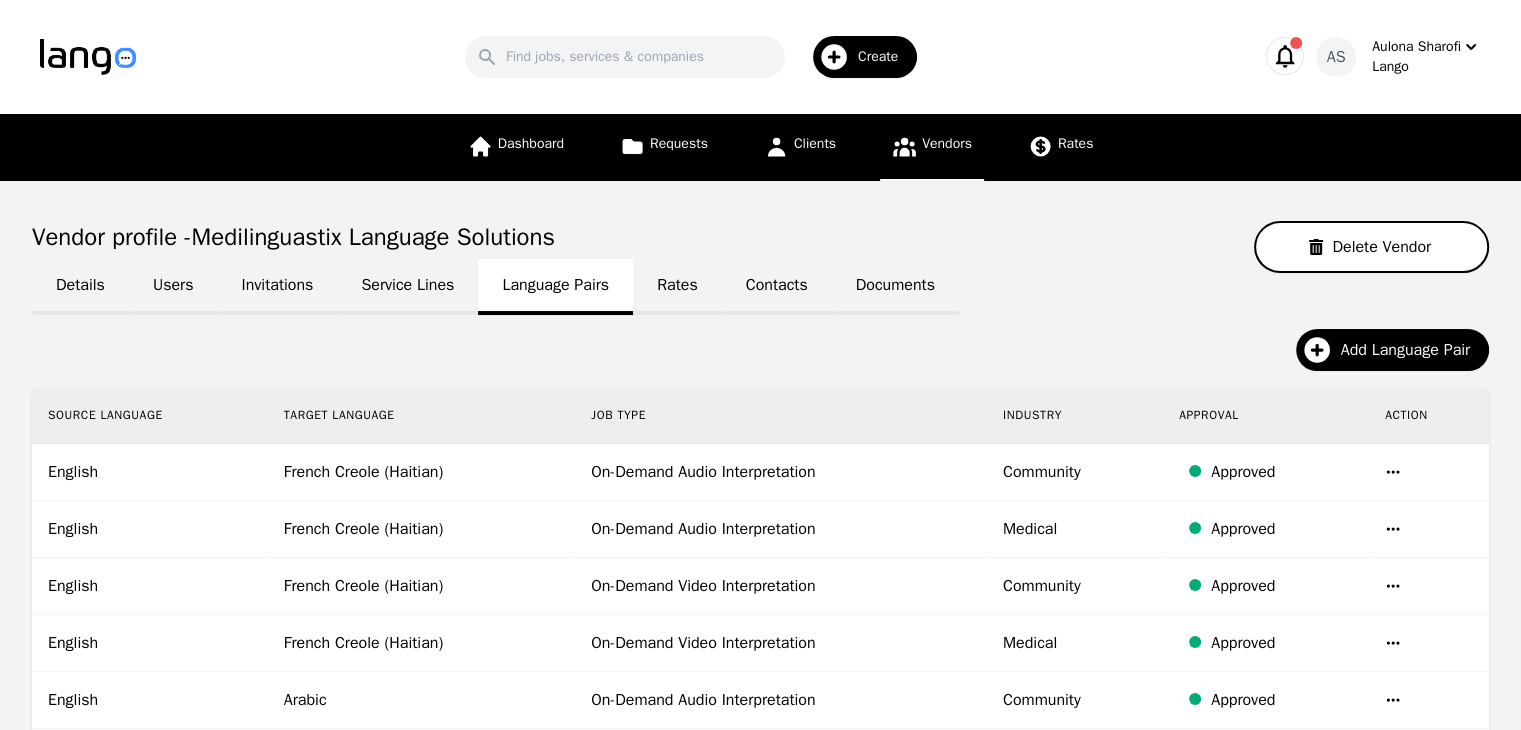click on "Rates" at bounding box center (677, 287) 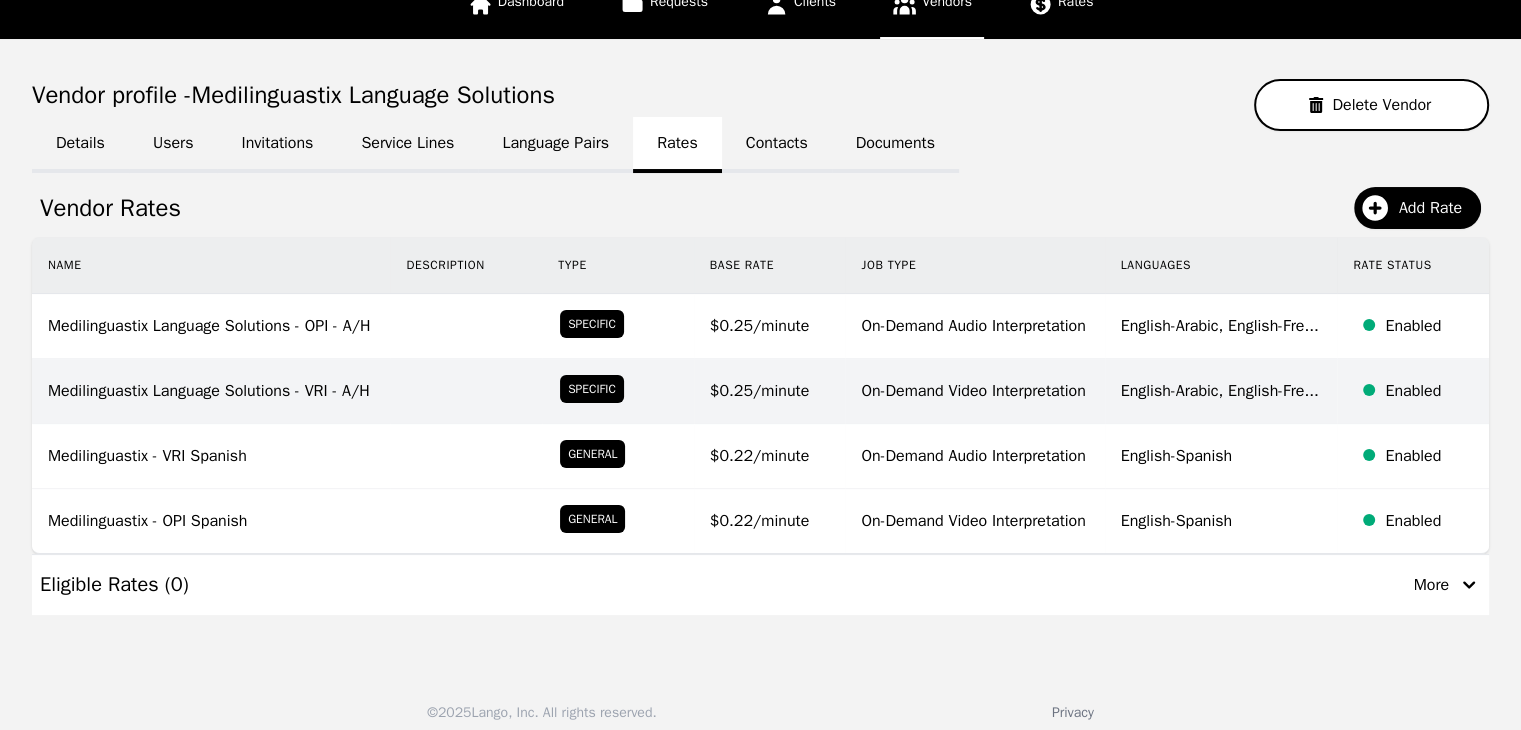 scroll, scrollTop: 156, scrollLeft: 0, axis: vertical 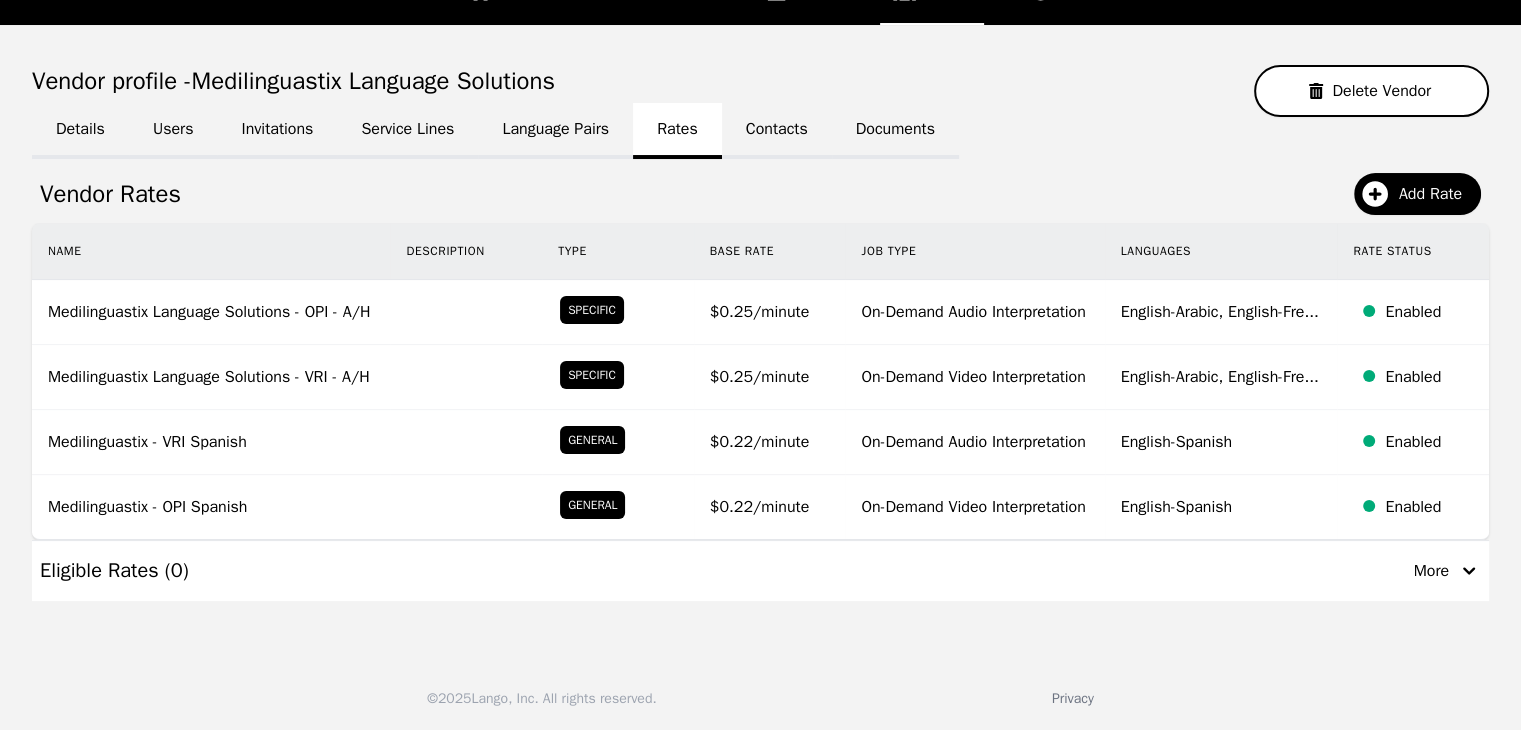 click on "Contacts" at bounding box center [777, 131] 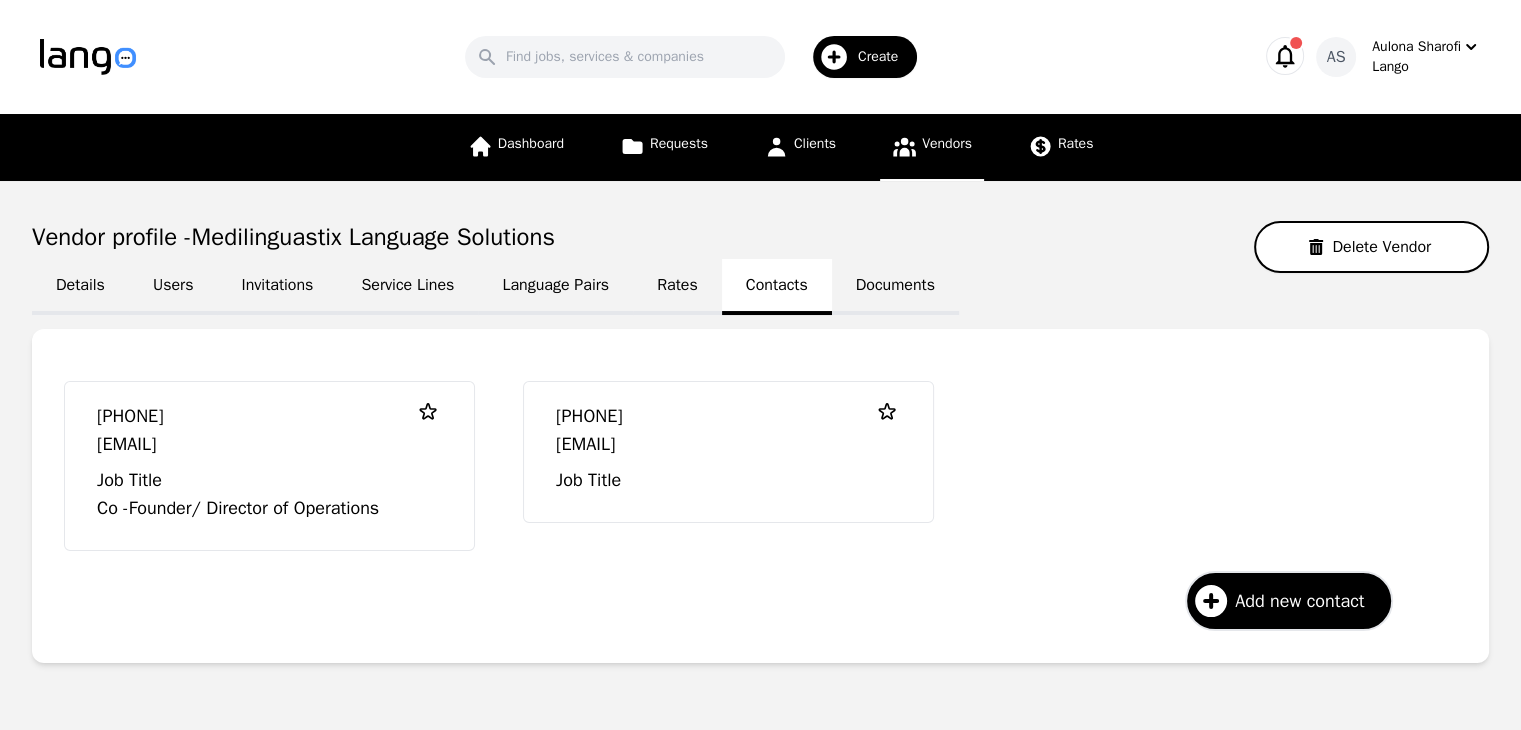 click on "Documents" at bounding box center [895, 287] 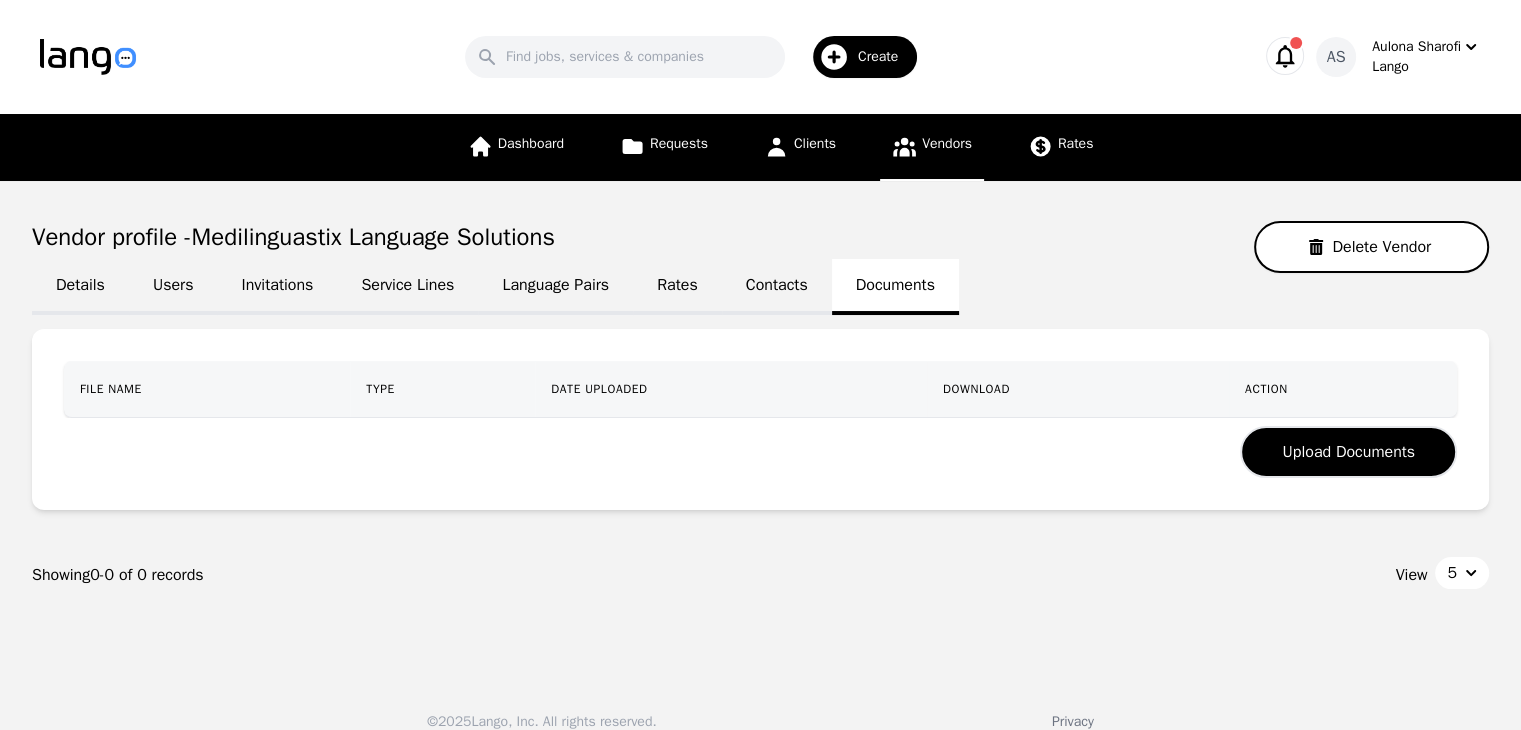 click on "Details" at bounding box center [80, 287] 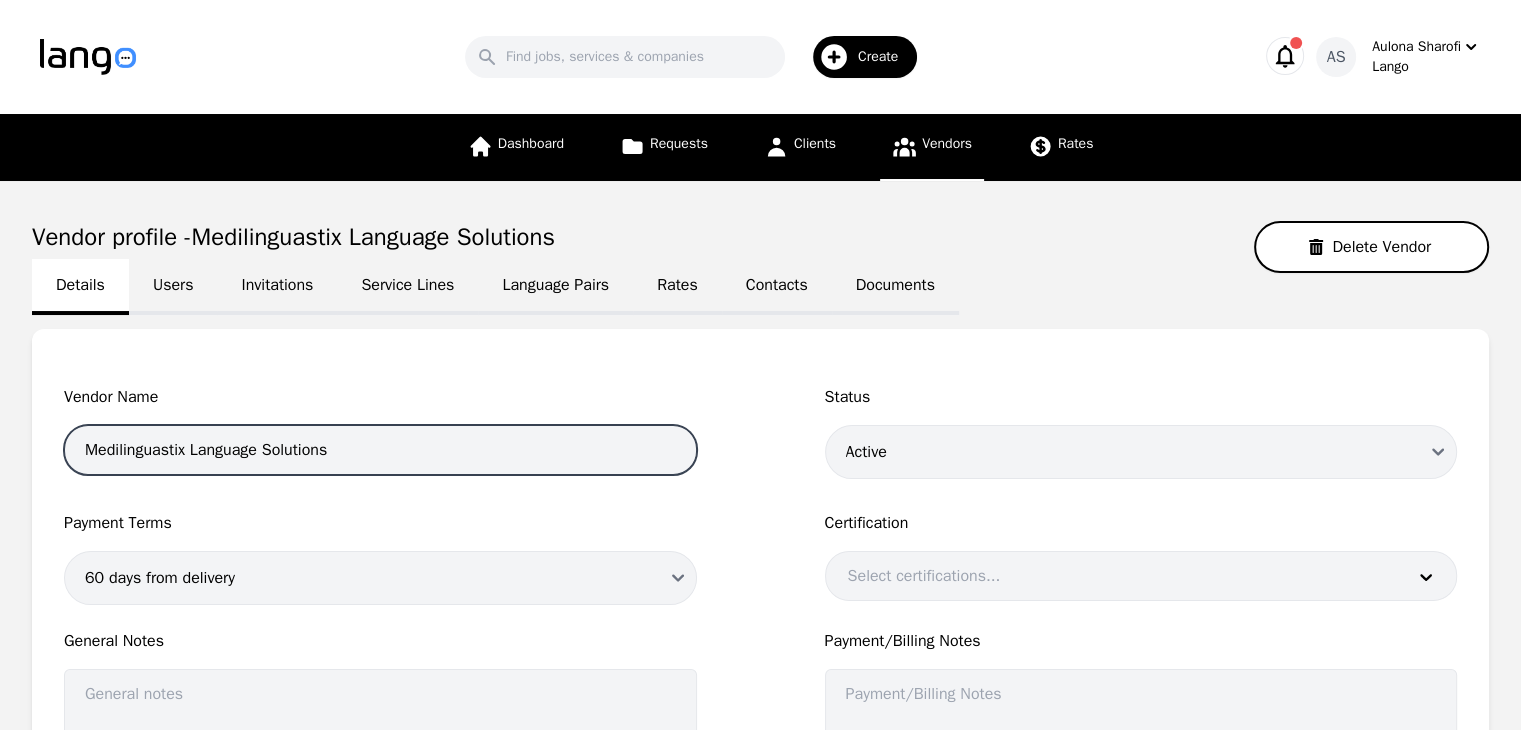 drag, startPoint x: 404, startPoint y: 446, endPoint x: 0, endPoint y: 443, distance: 404.01114 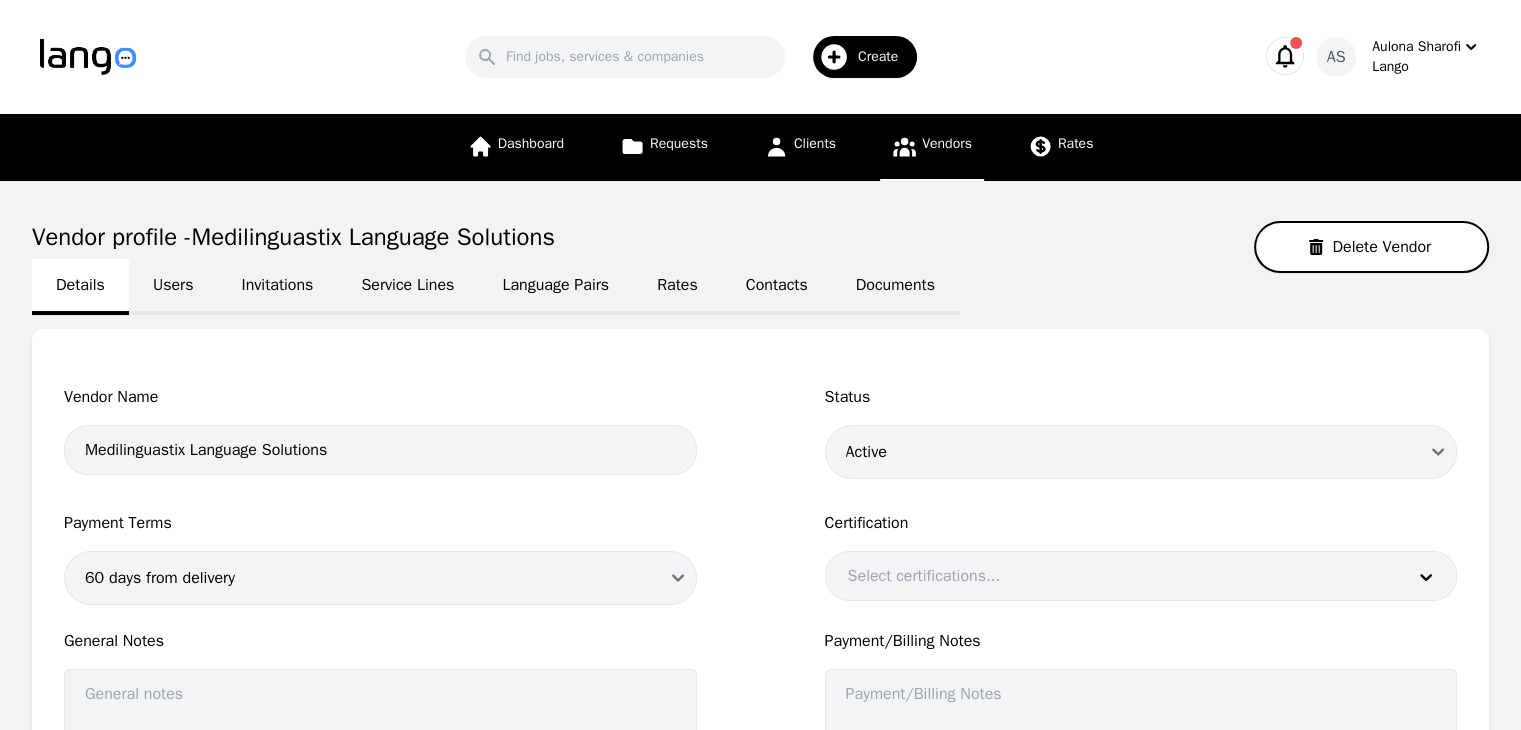 click on "Vendor profile - Medilinguastix Language Solutions Delete Vendor" at bounding box center (760, 247) 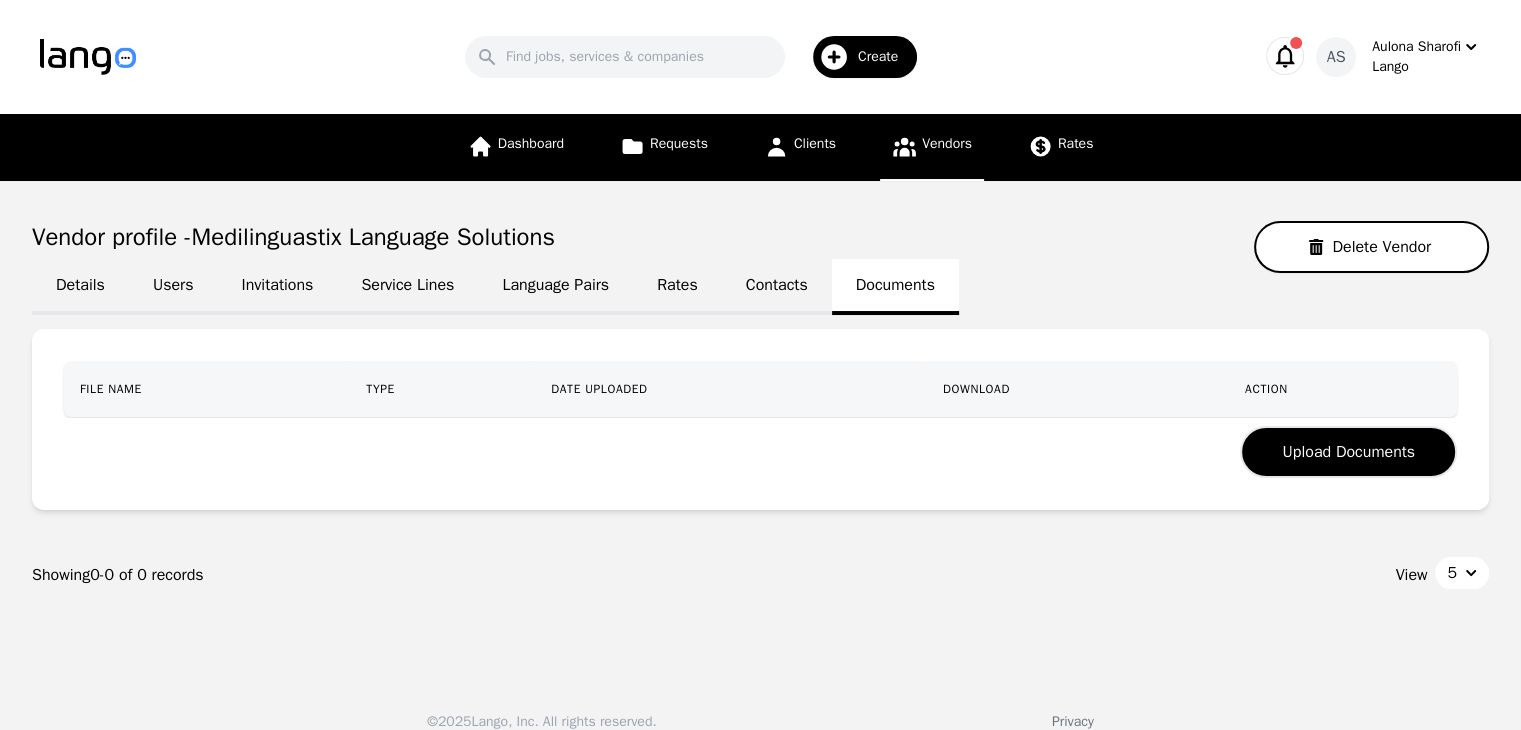 click on "Vendors" at bounding box center (932, 147) 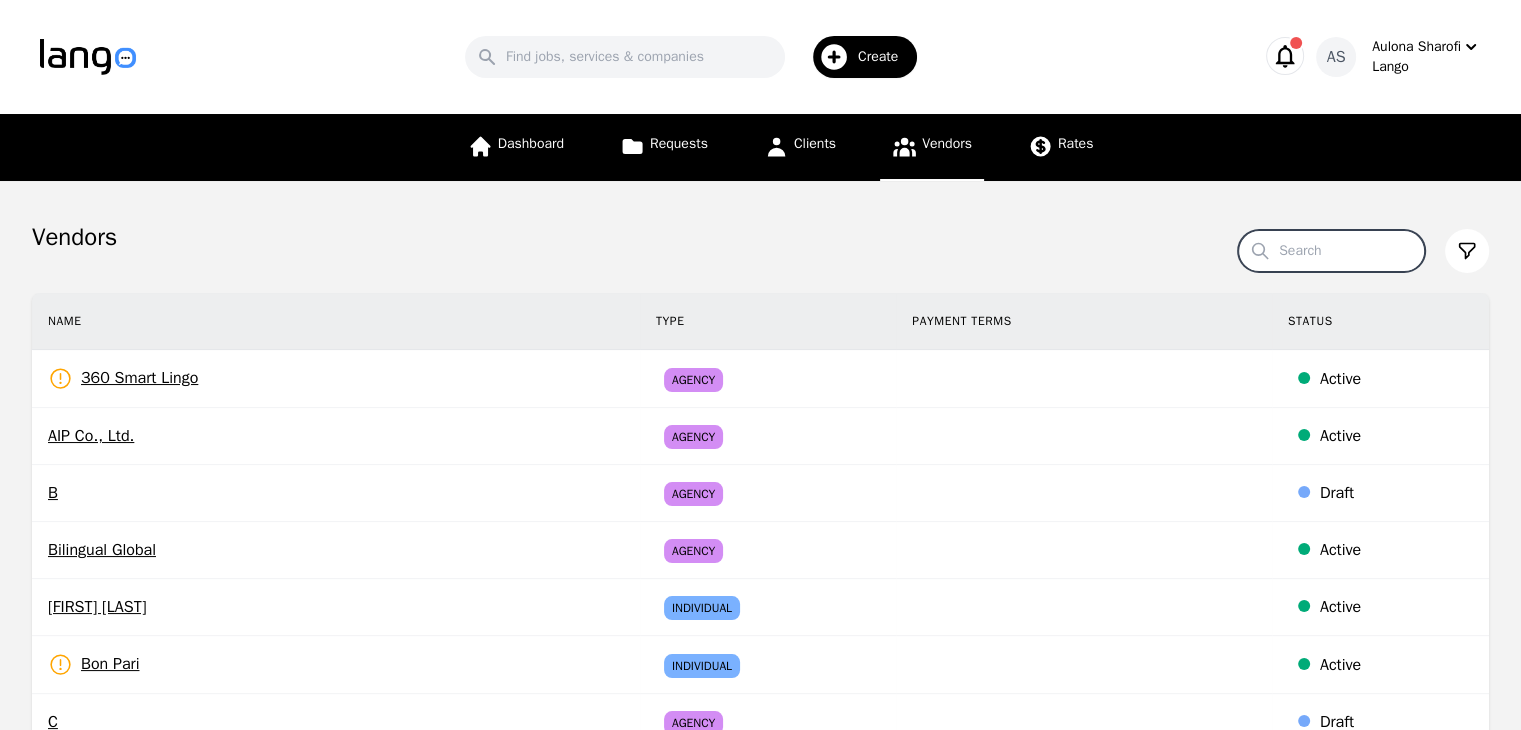 click on "Search" at bounding box center (1331, 251) 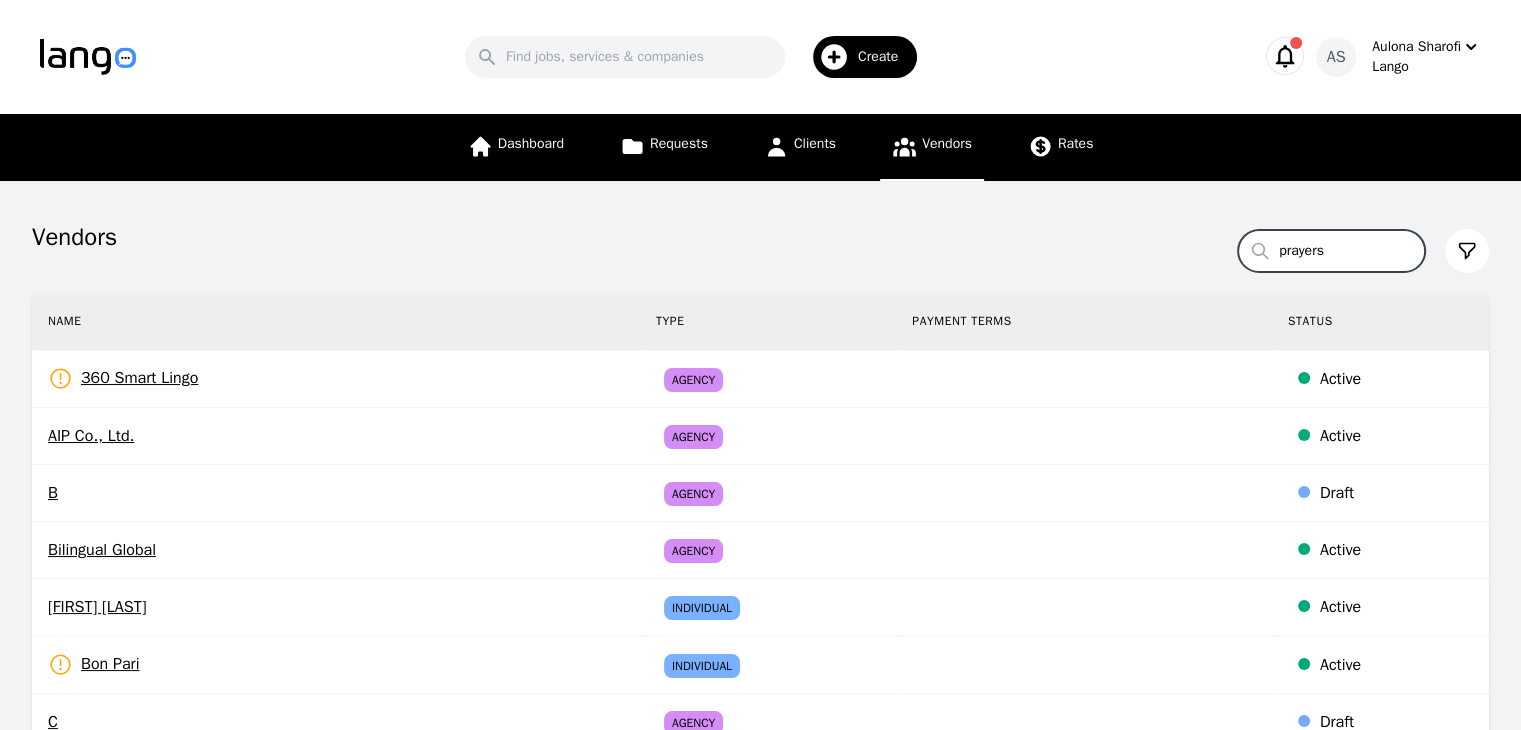 type on "prayers" 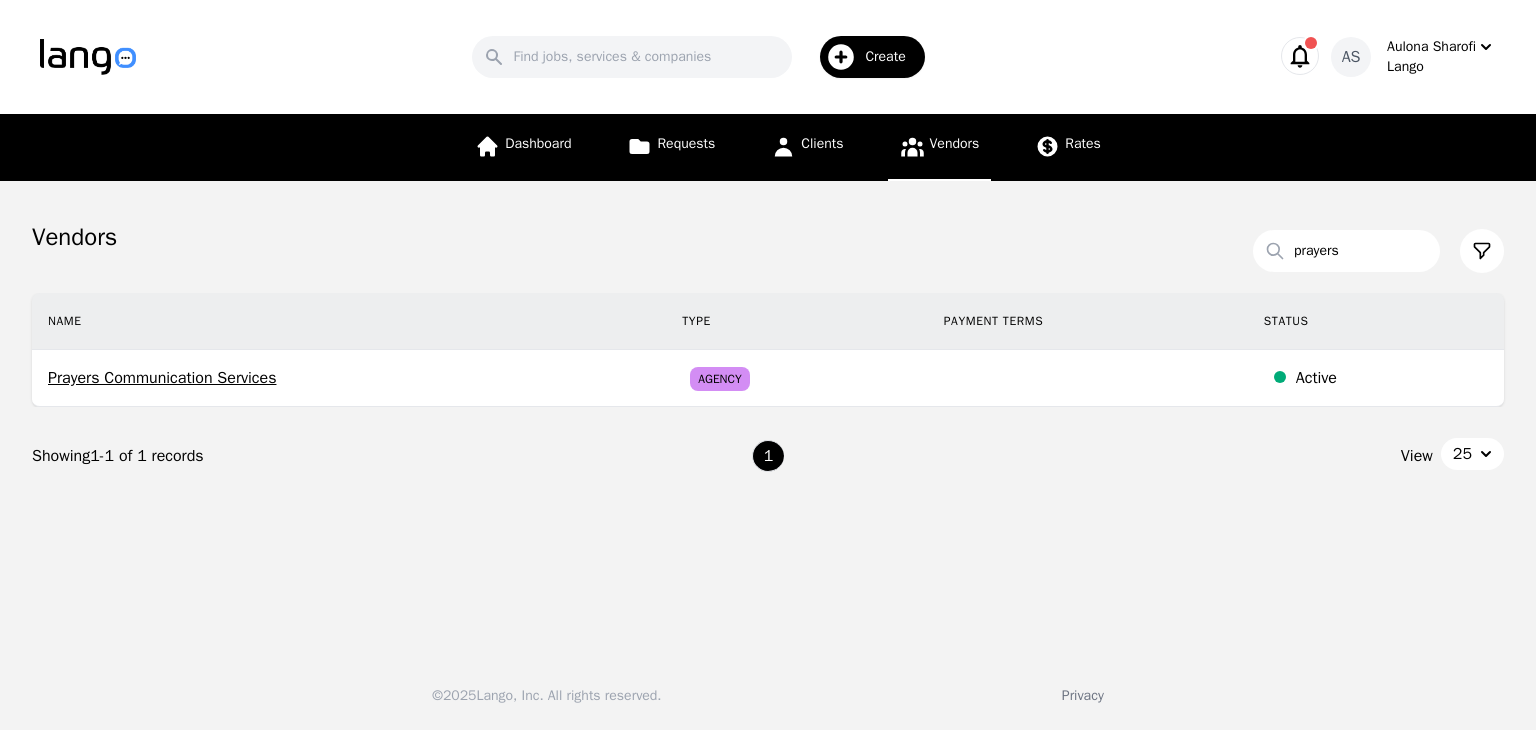 click on "Prayers Communication Services" at bounding box center [349, 378] 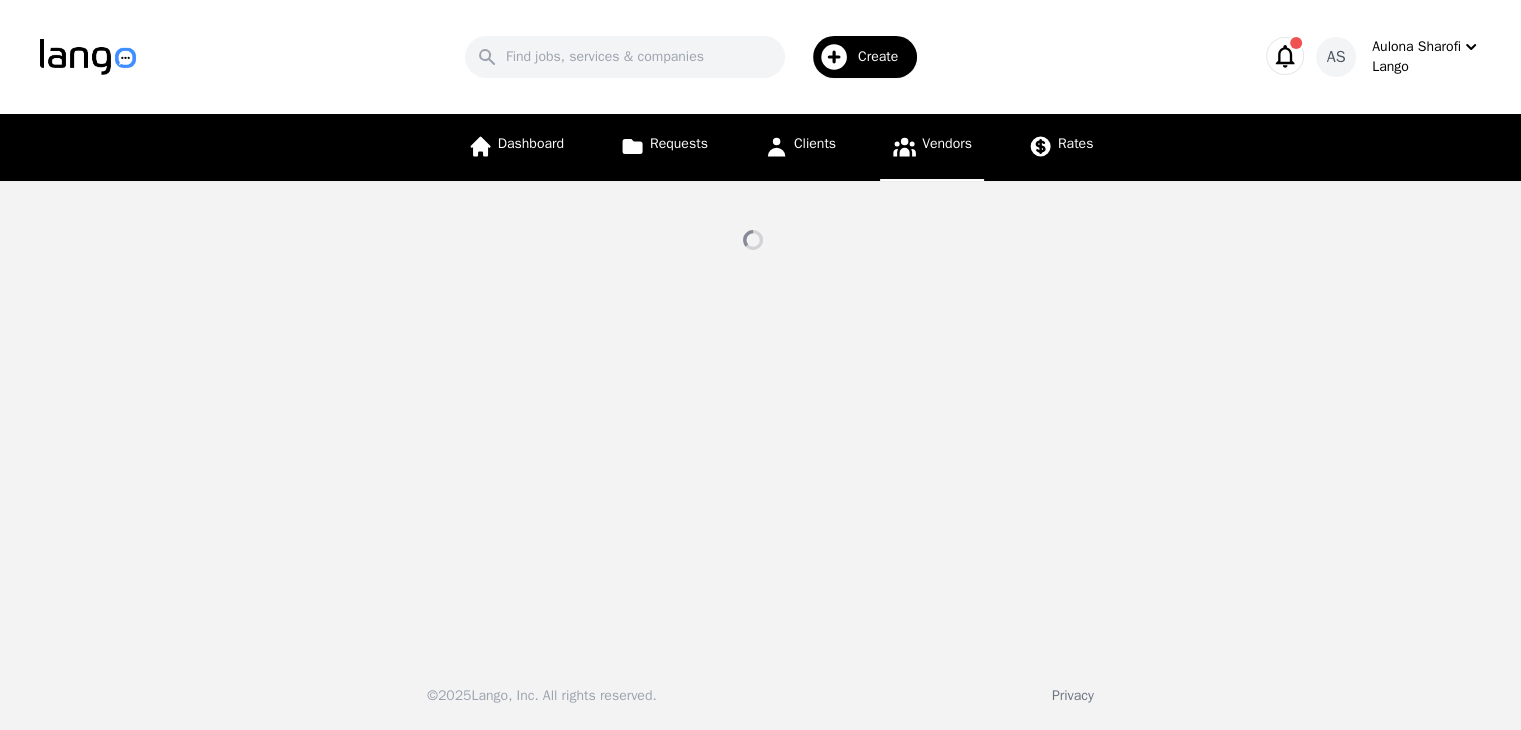 select on "active" 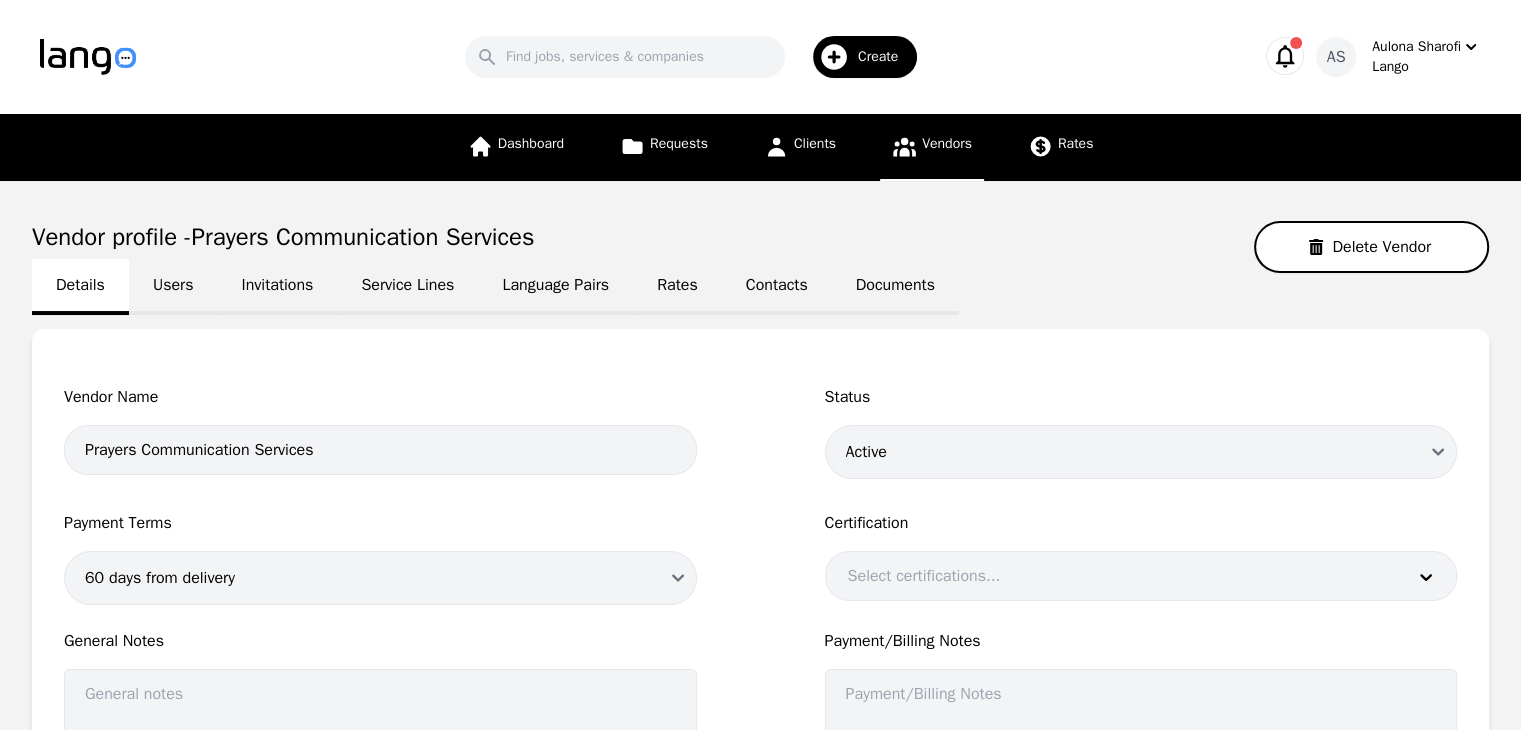 click on "Users" at bounding box center [173, 287] 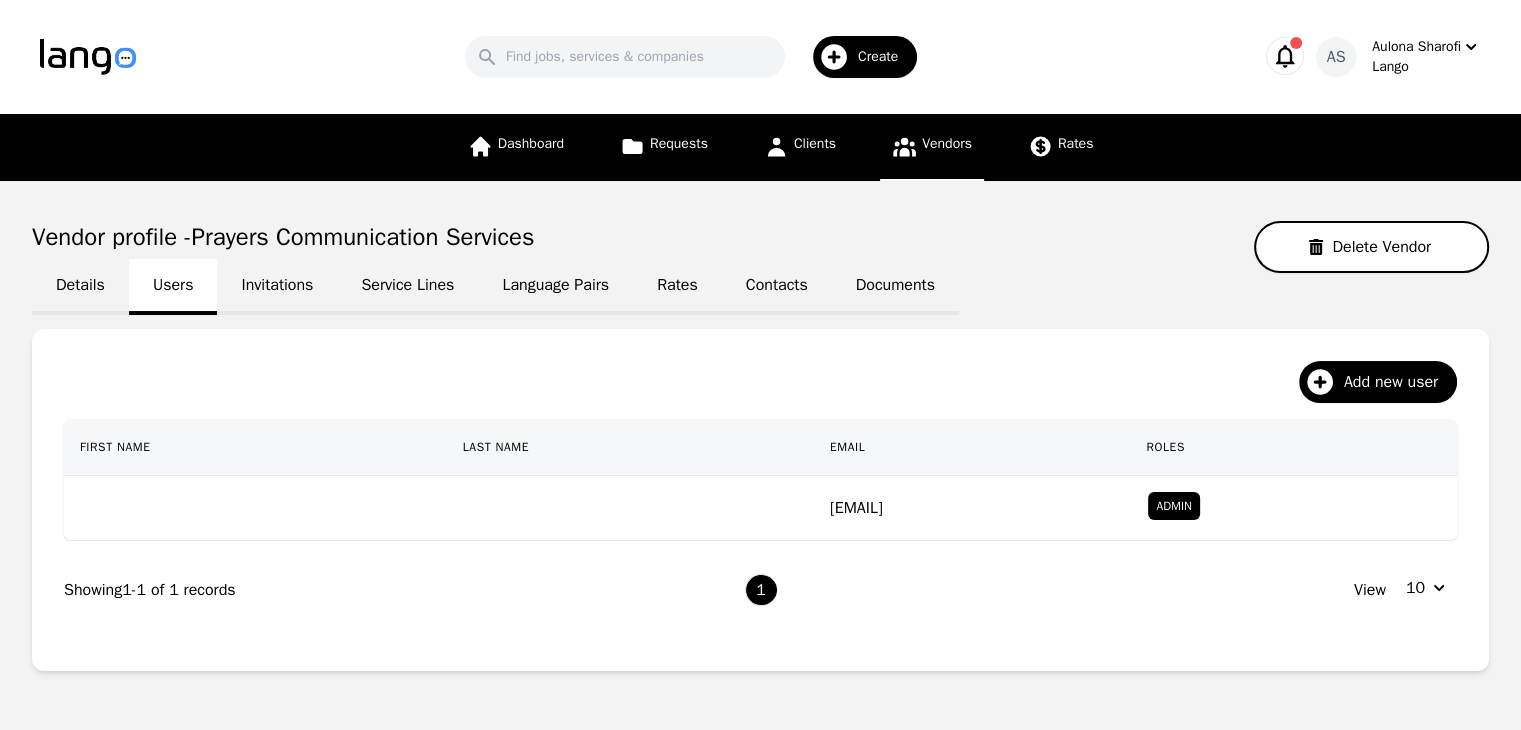 click on "Invitations" at bounding box center [277, 287] 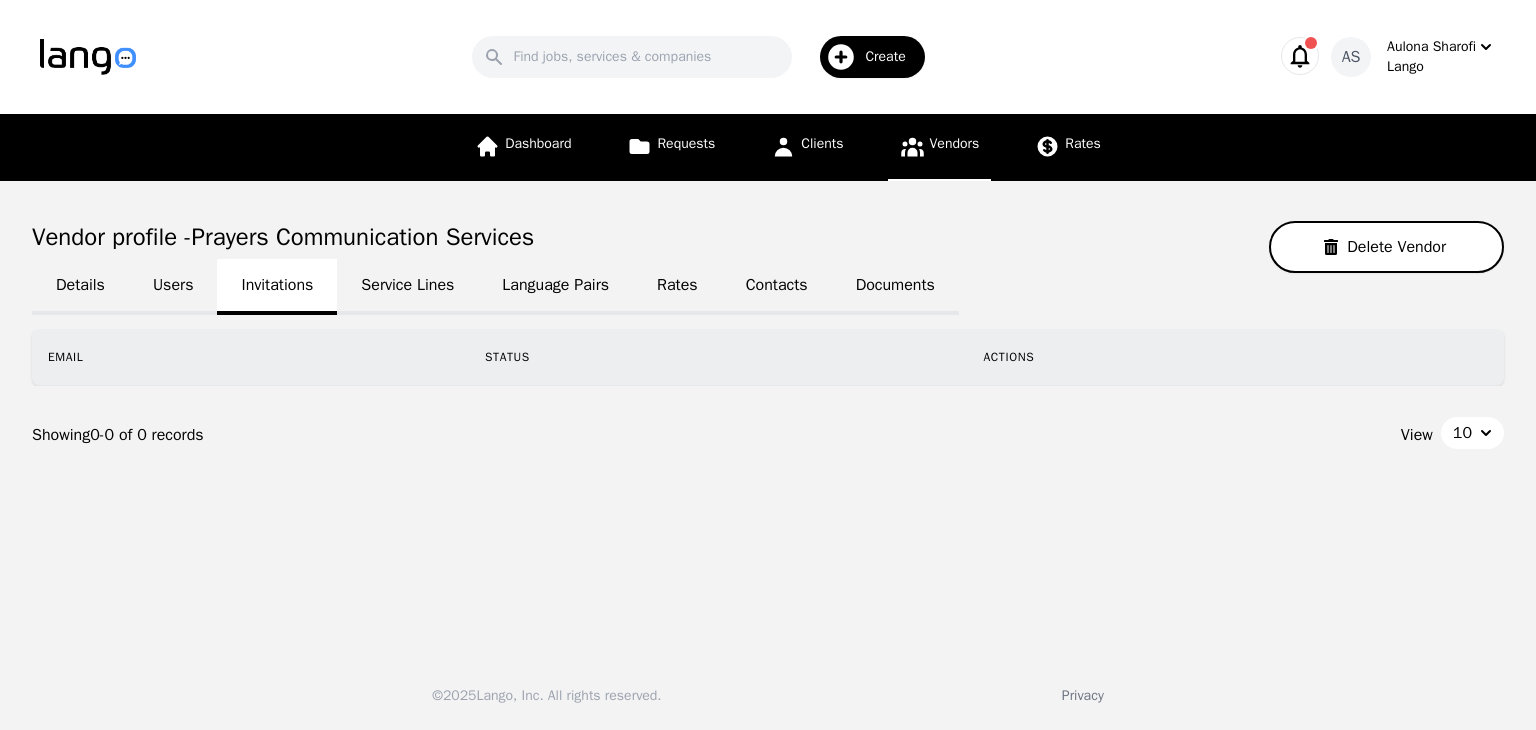 click on "Service Lines" at bounding box center [407, 287] 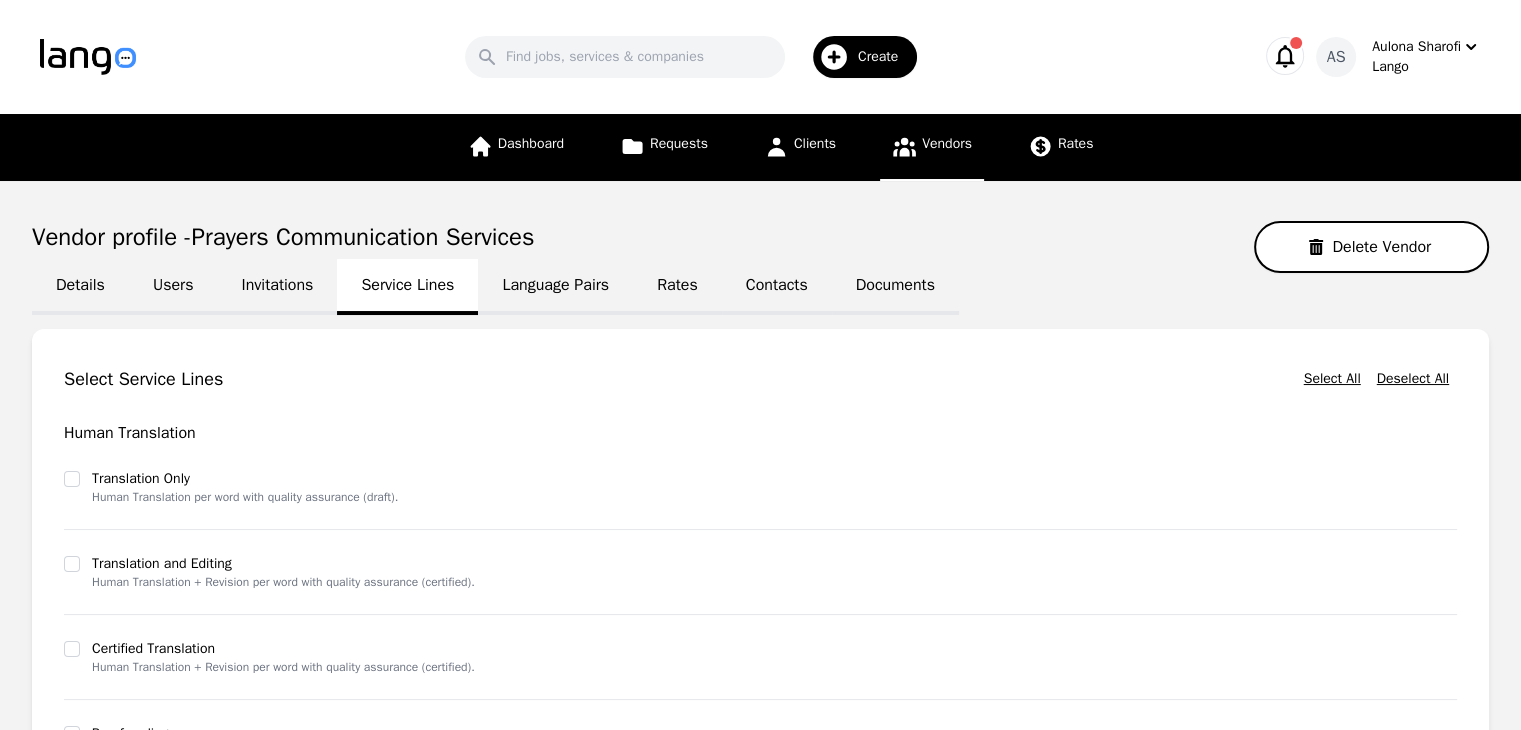 click on "Language Pairs" at bounding box center [555, 287] 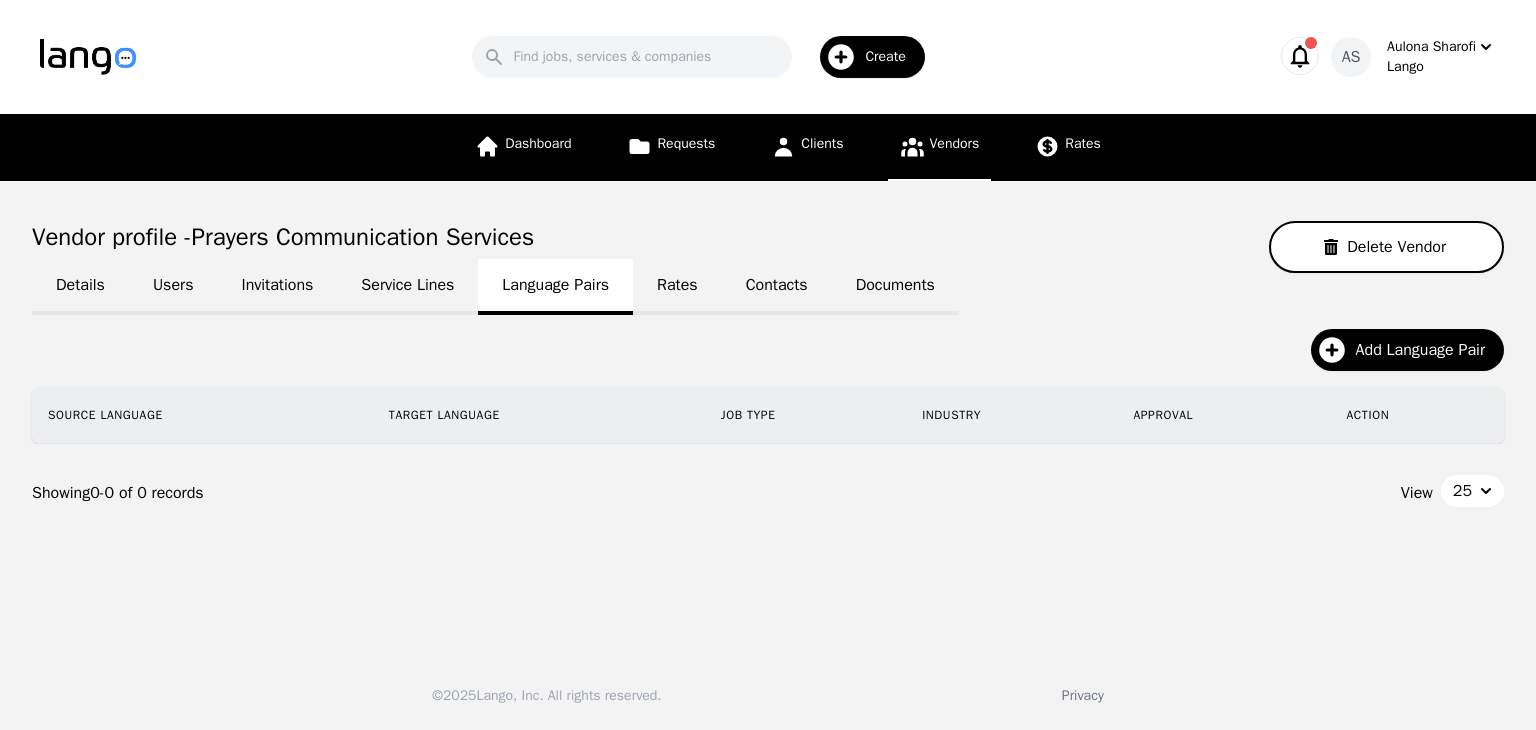 click on "Details" at bounding box center [80, 287] 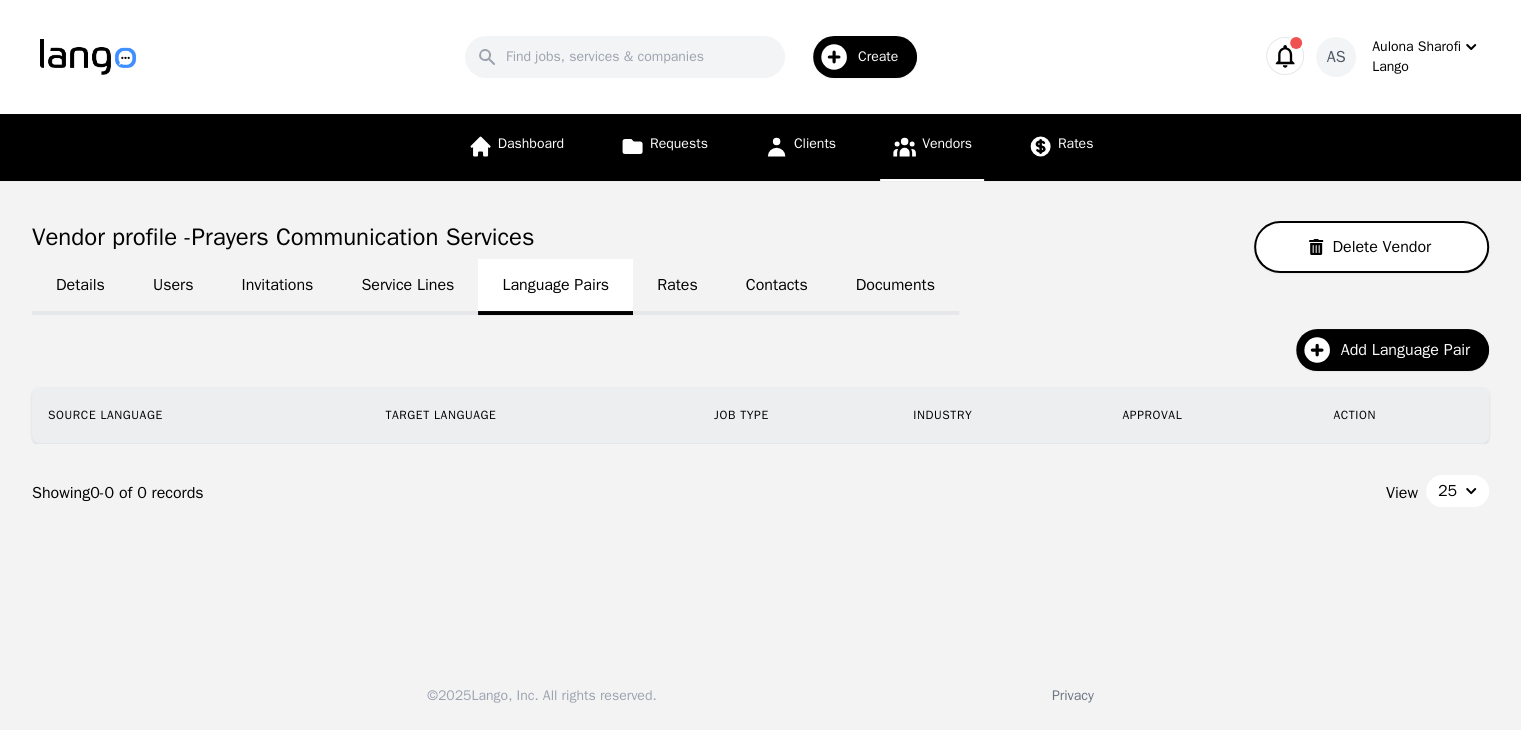 select on "active" 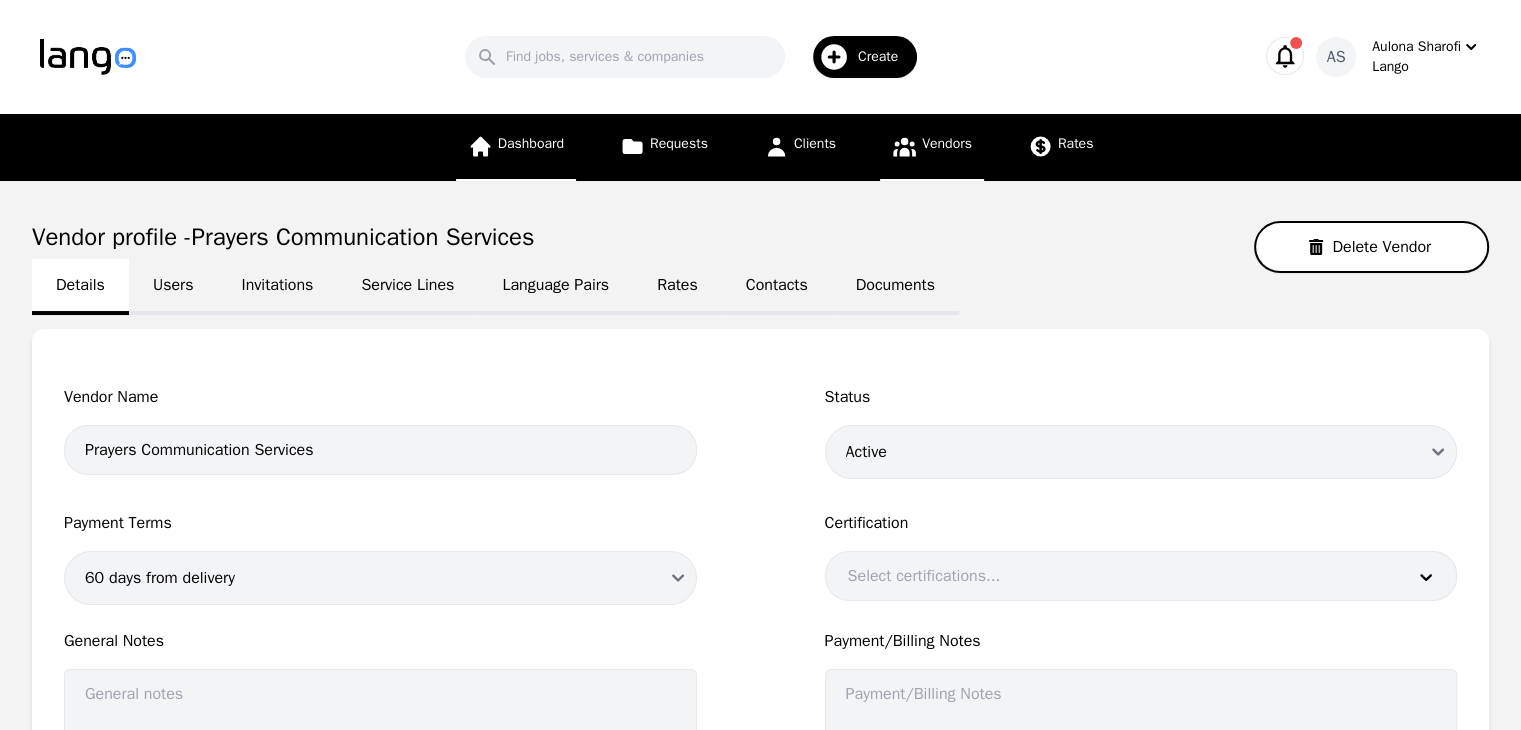 click on "Dashboard" at bounding box center (516, 147) 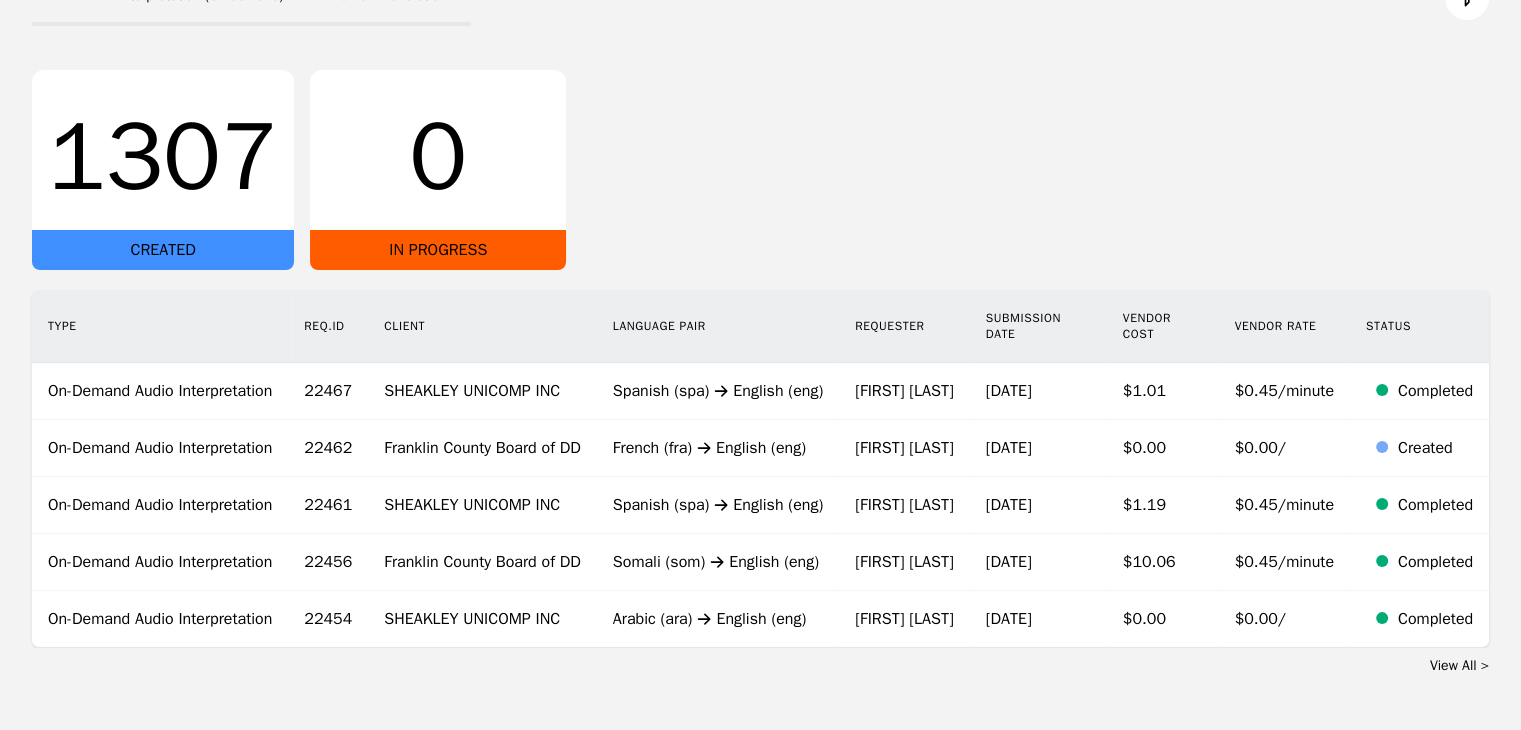 scroll, scrollTop: 300, scrollLeft: 0, axis: vertical 